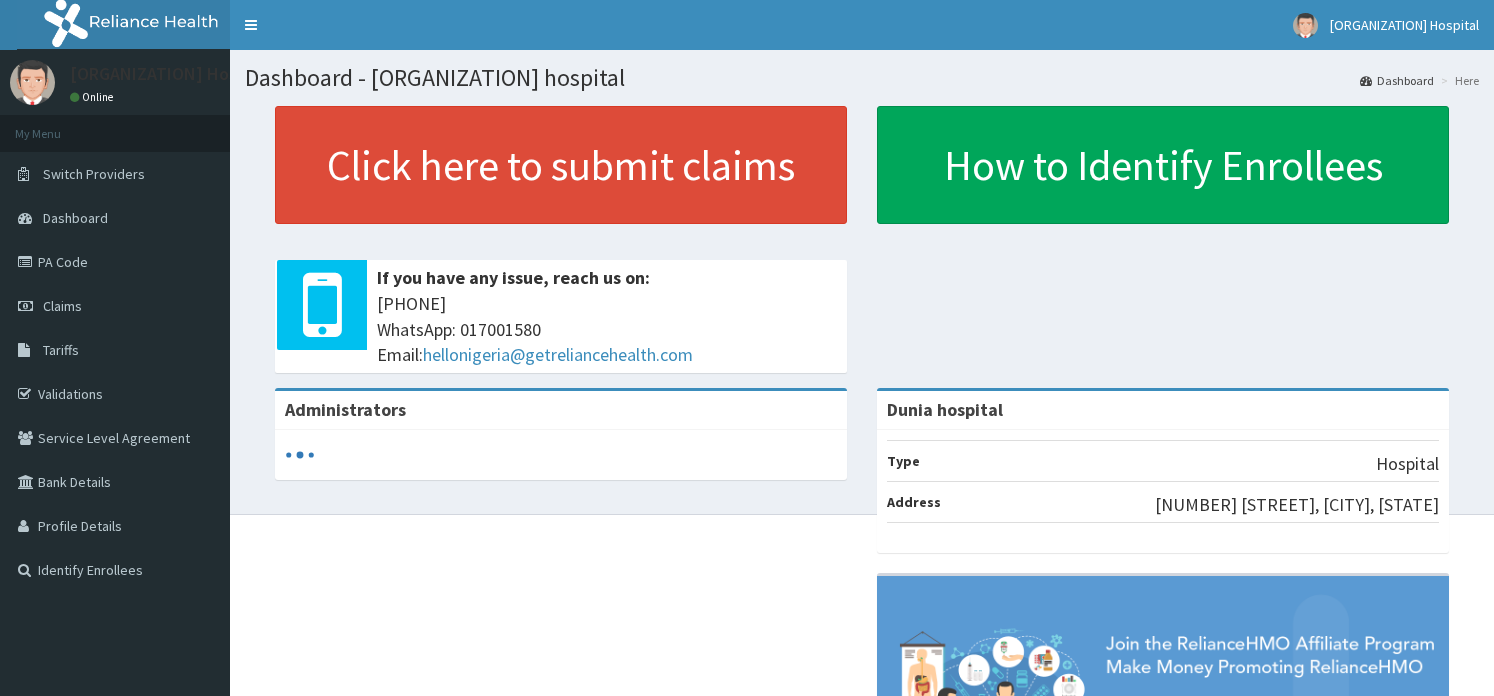 scroll, scrollTop: 0, scrollLeft: 0, axis: both 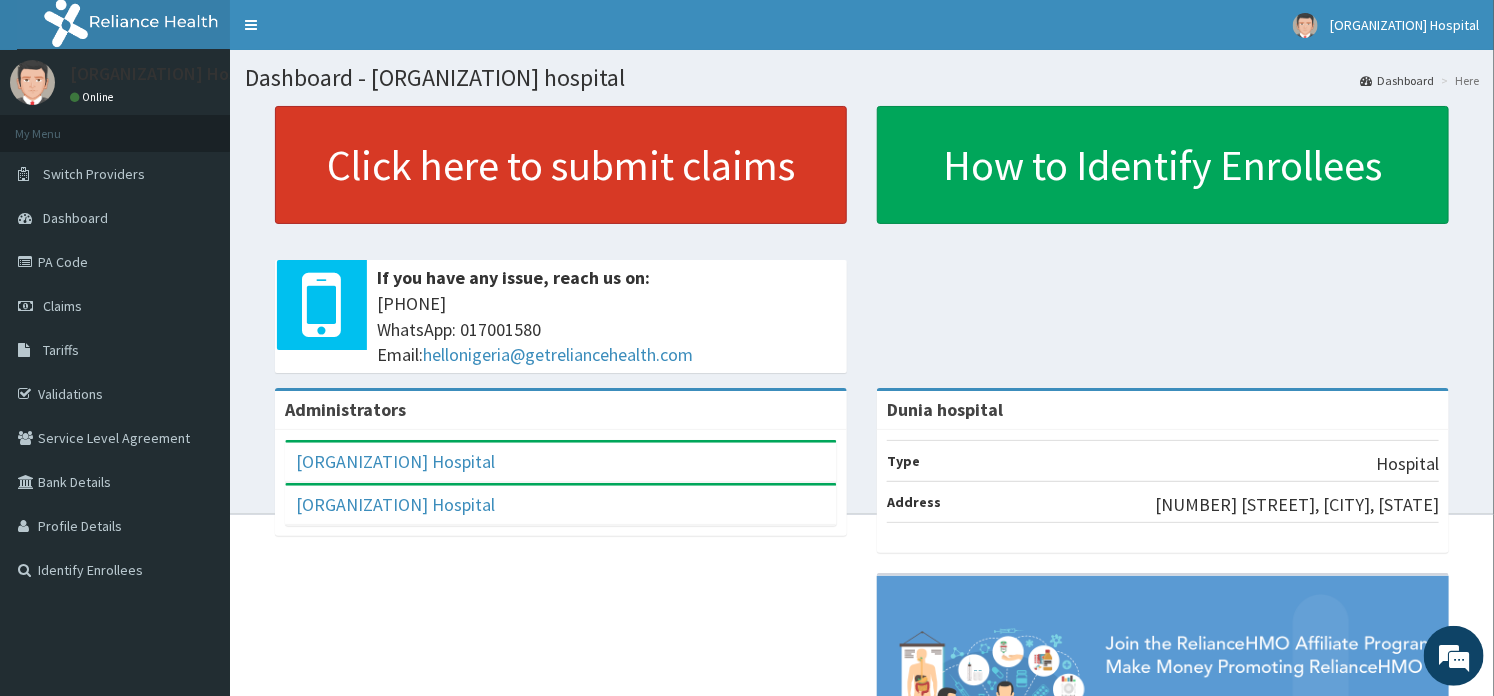 click on "Click here to submit claims" at bounding box center (561, 165) 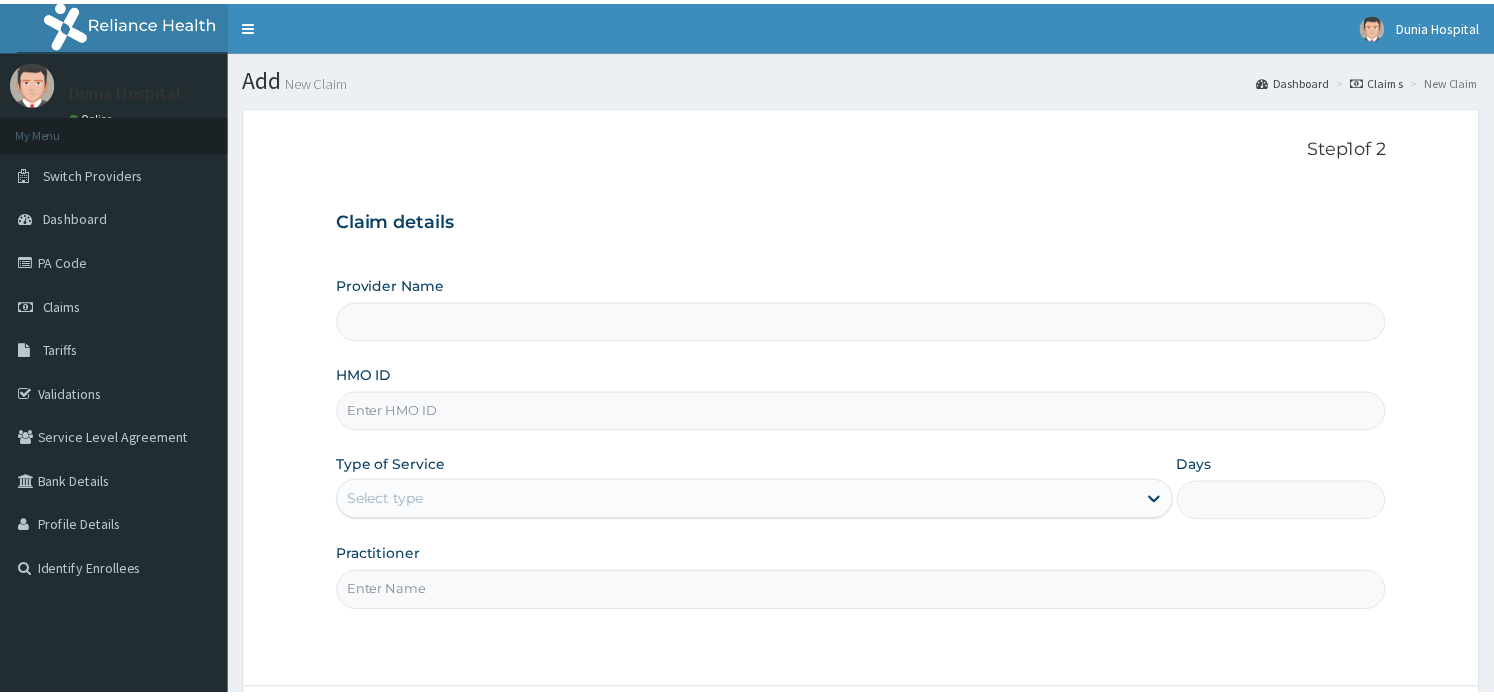 scroll, scrollTop: 0, scrollLeft: 0, axis: both 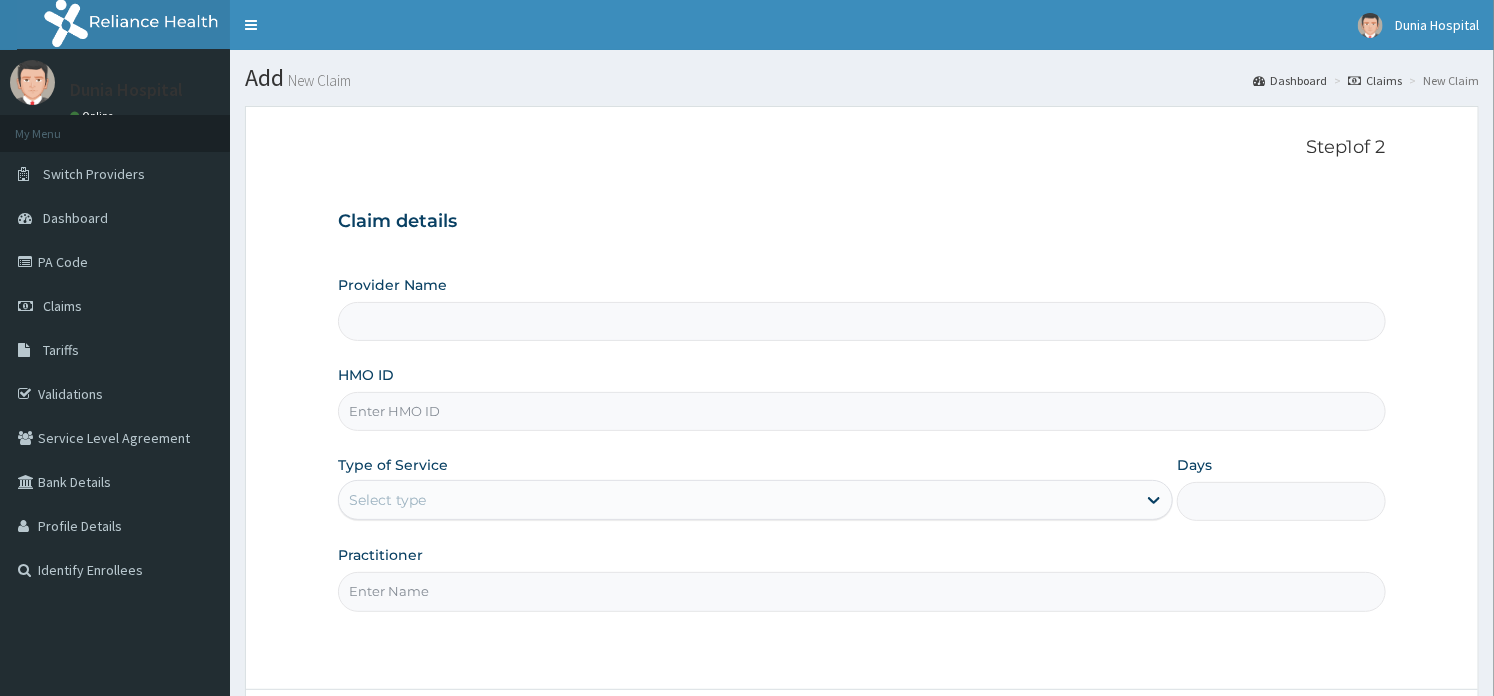 type on "Dunia hospital" 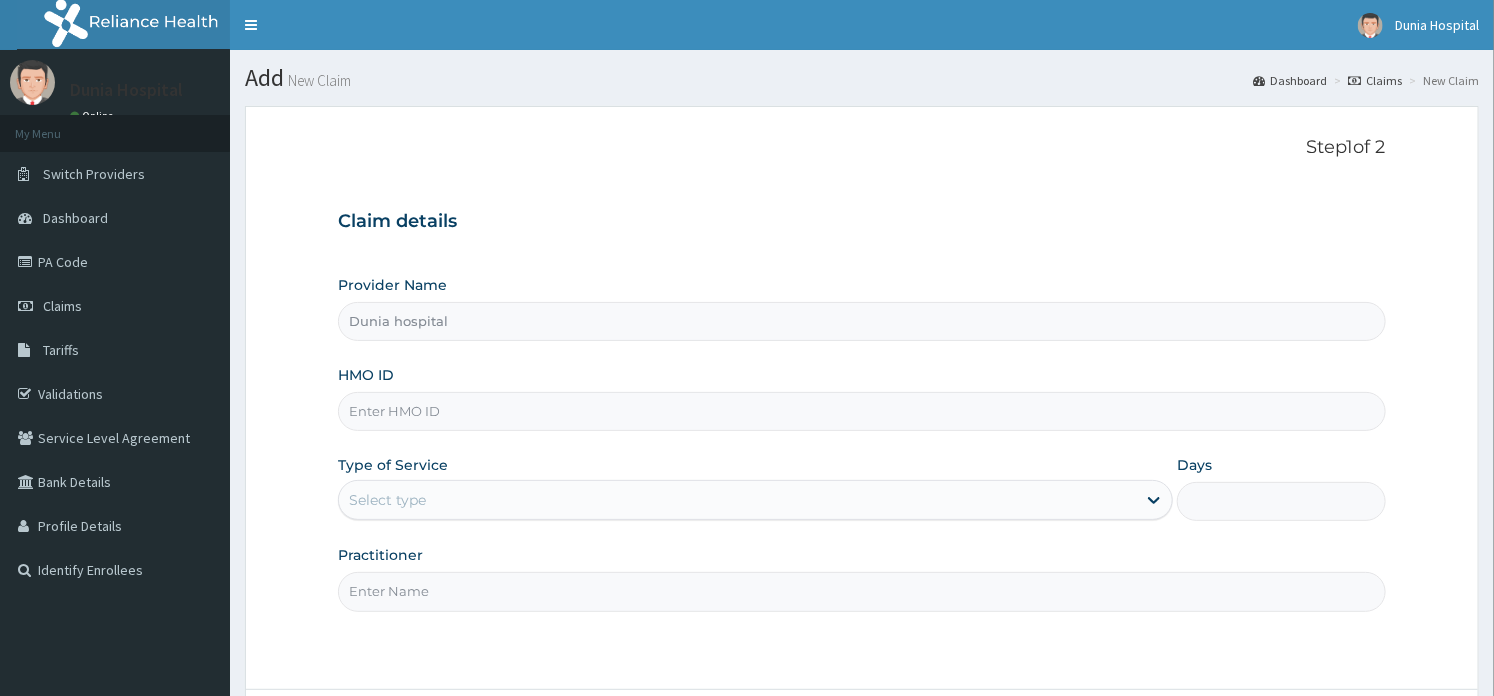 click on "HMO ID" at bounding box center (861, 411) 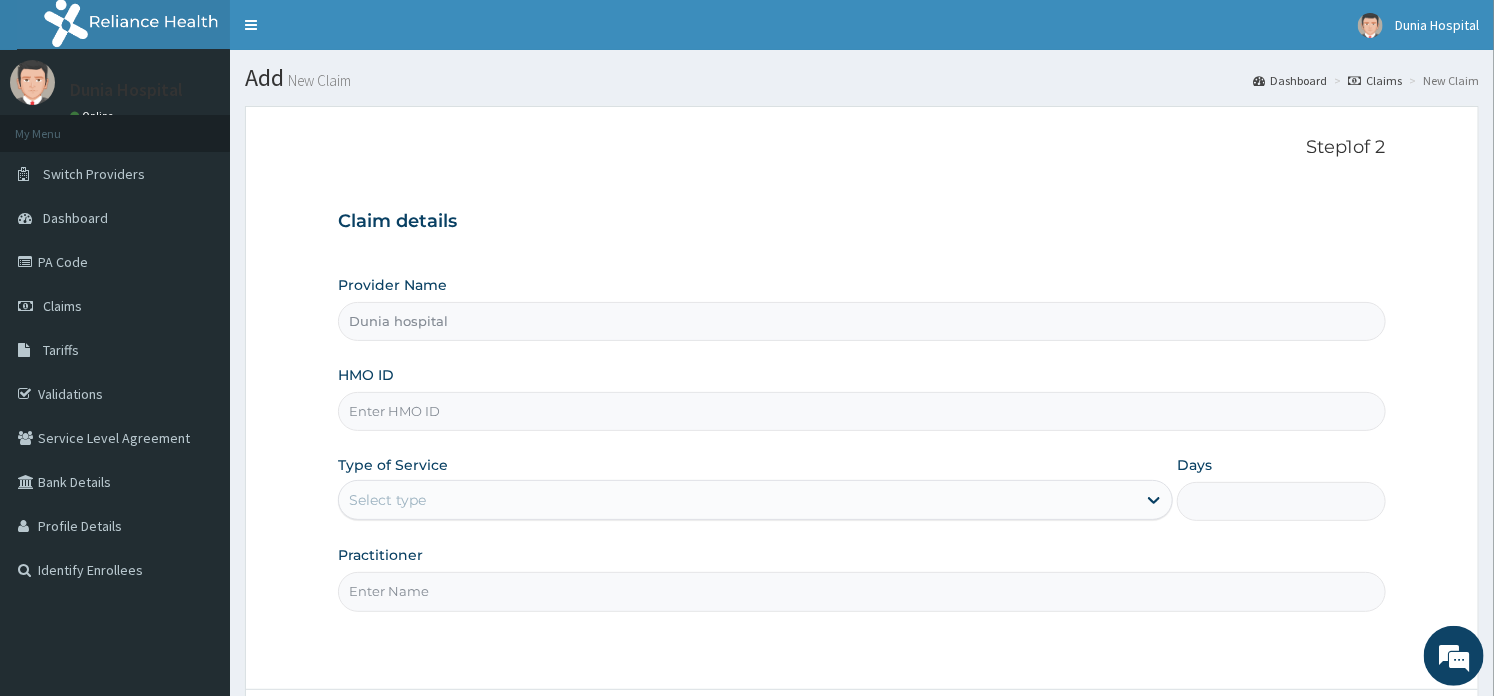 scroll, scrollTop: 0, scrollLeft: 0, axis: both 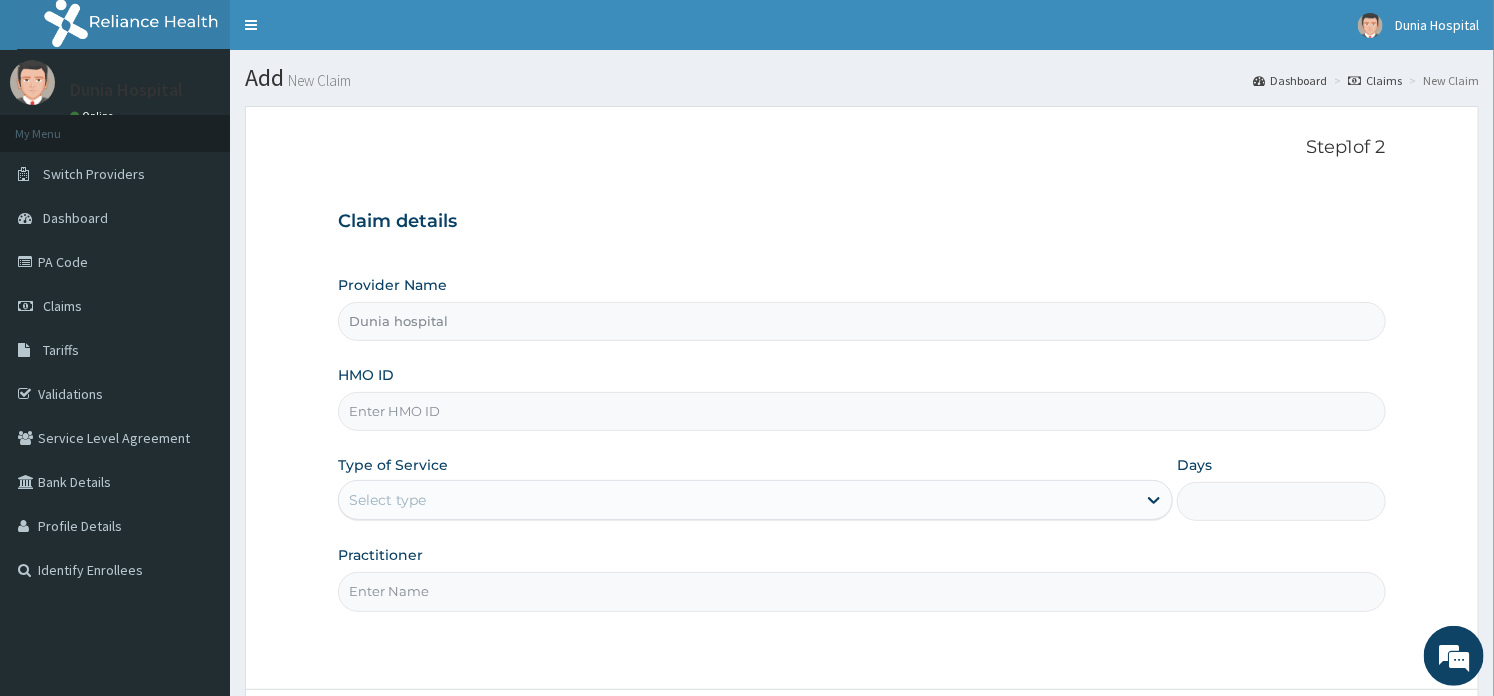 paste on "SKF/10027/A" 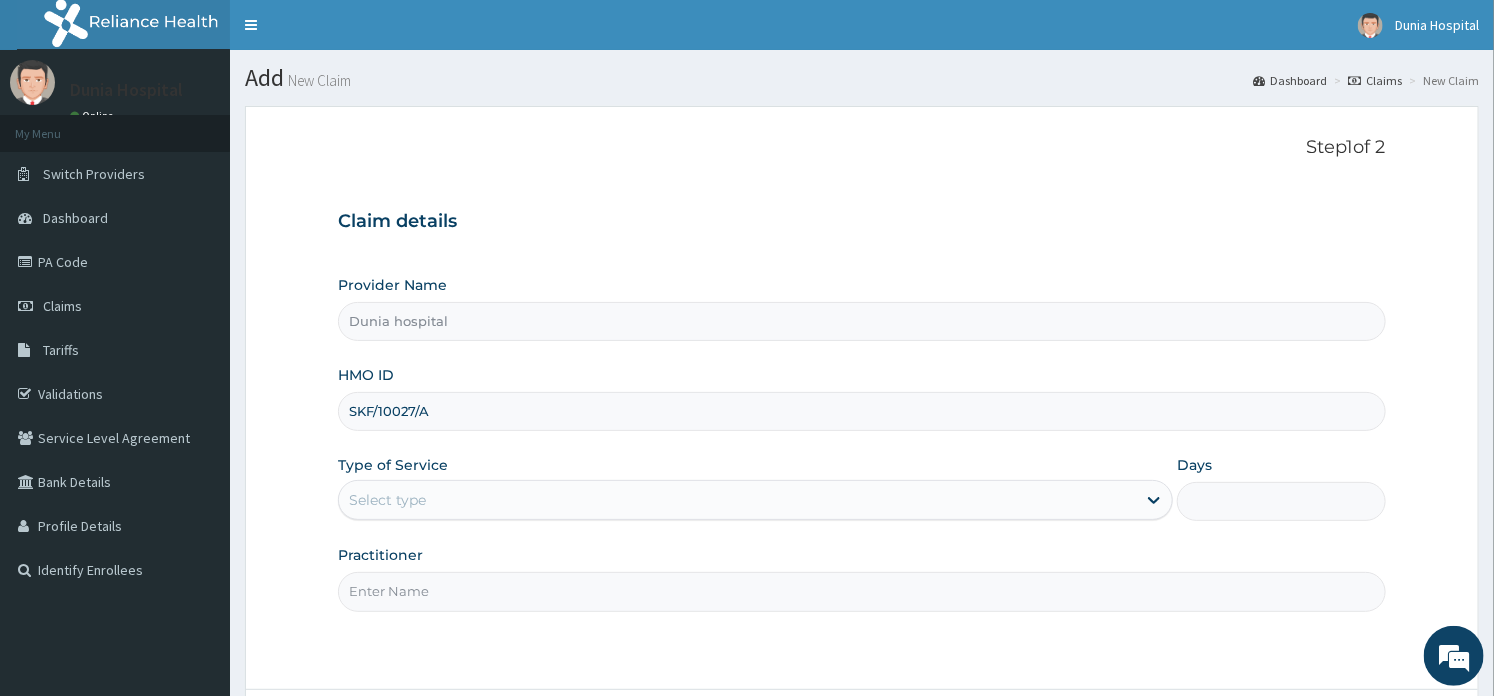 type on "SKF/10027/A" 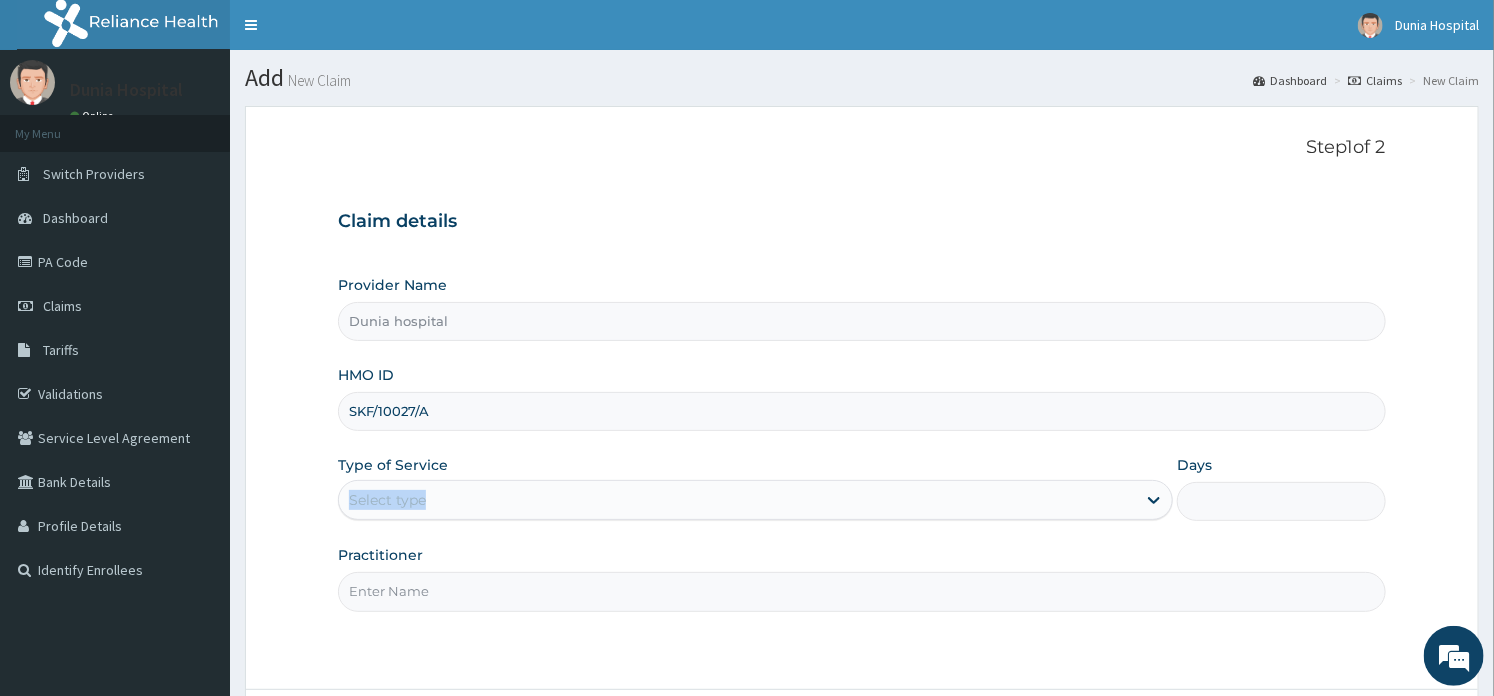 click on "Type of Service Select type" at bounding box center (755, 488) 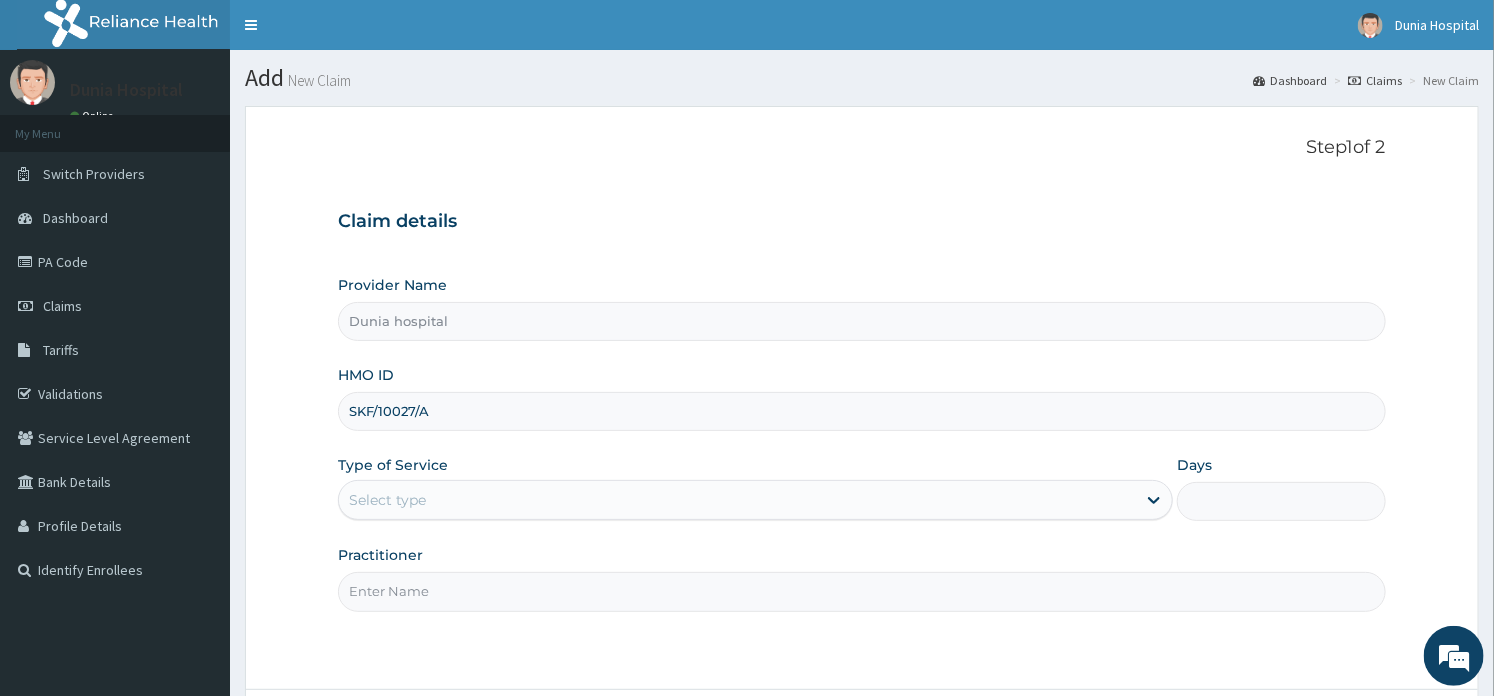 click on "Select type" at bounding box center [737, 500] 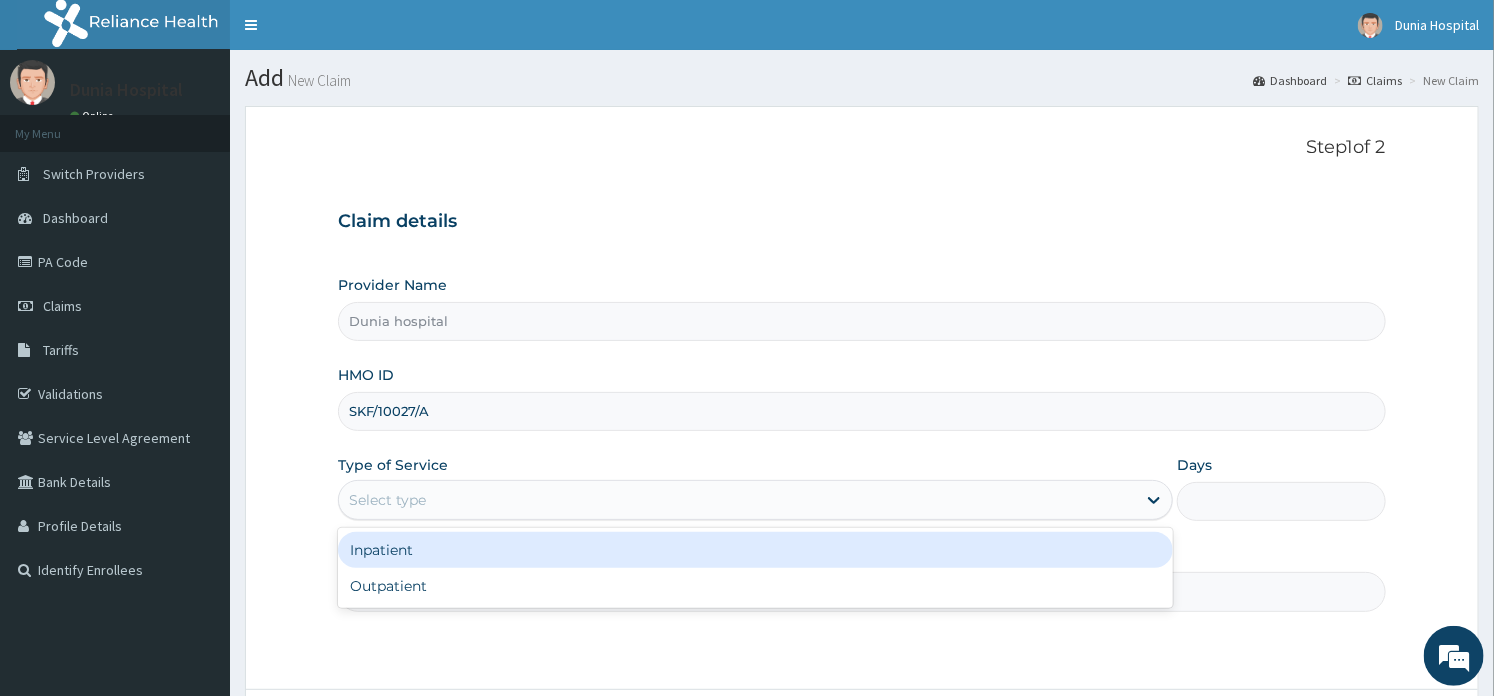 click on "Select type" at bounding box center (737, 500) 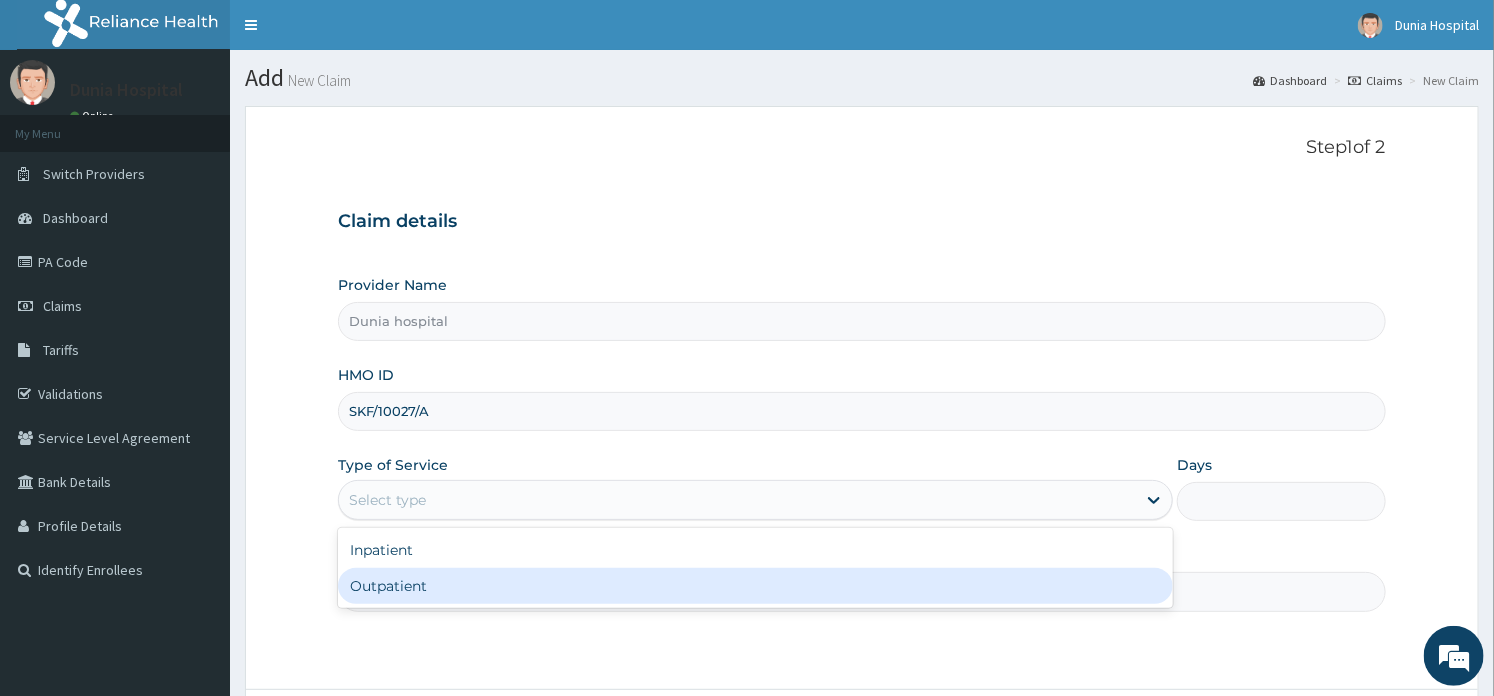 click on "Outpatient" at bounding box center (755, 586) 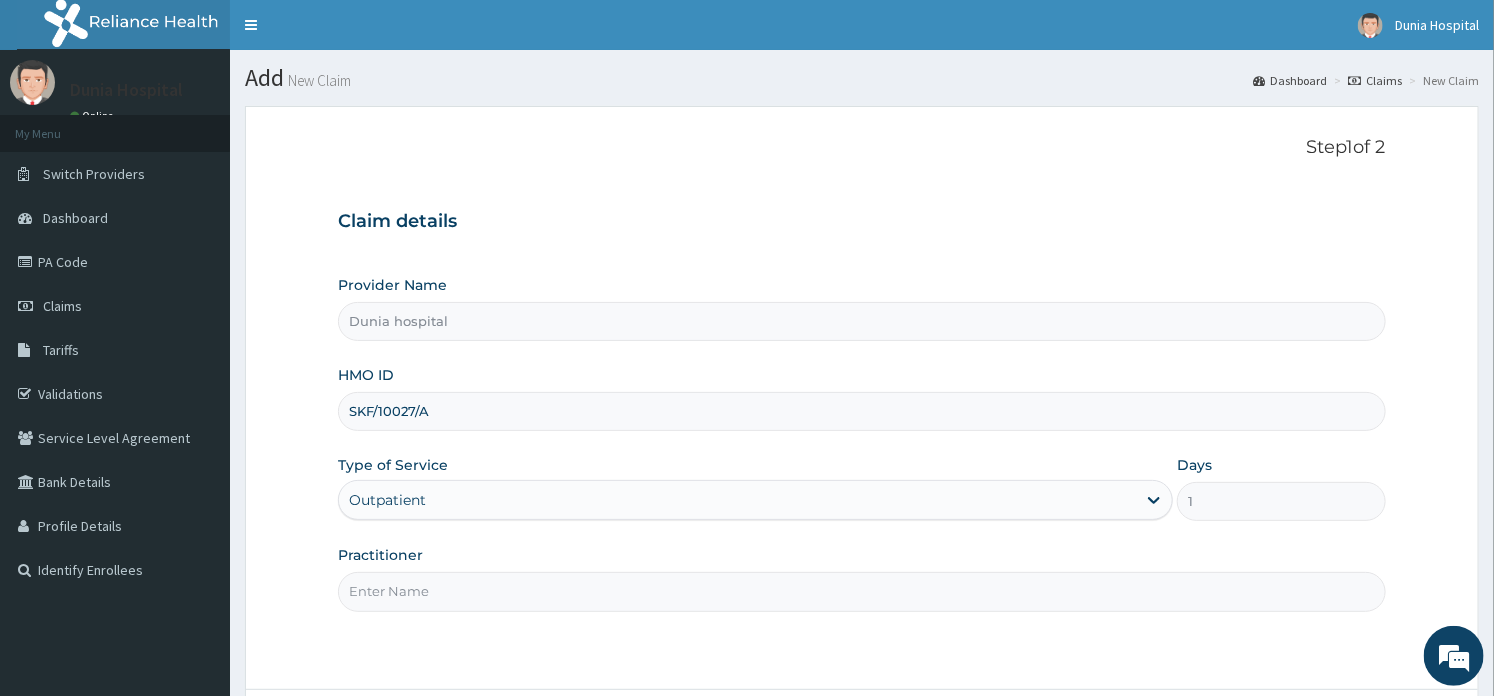 scroll, scrollTop: 173, scrollLeft: 0, axis: vertical 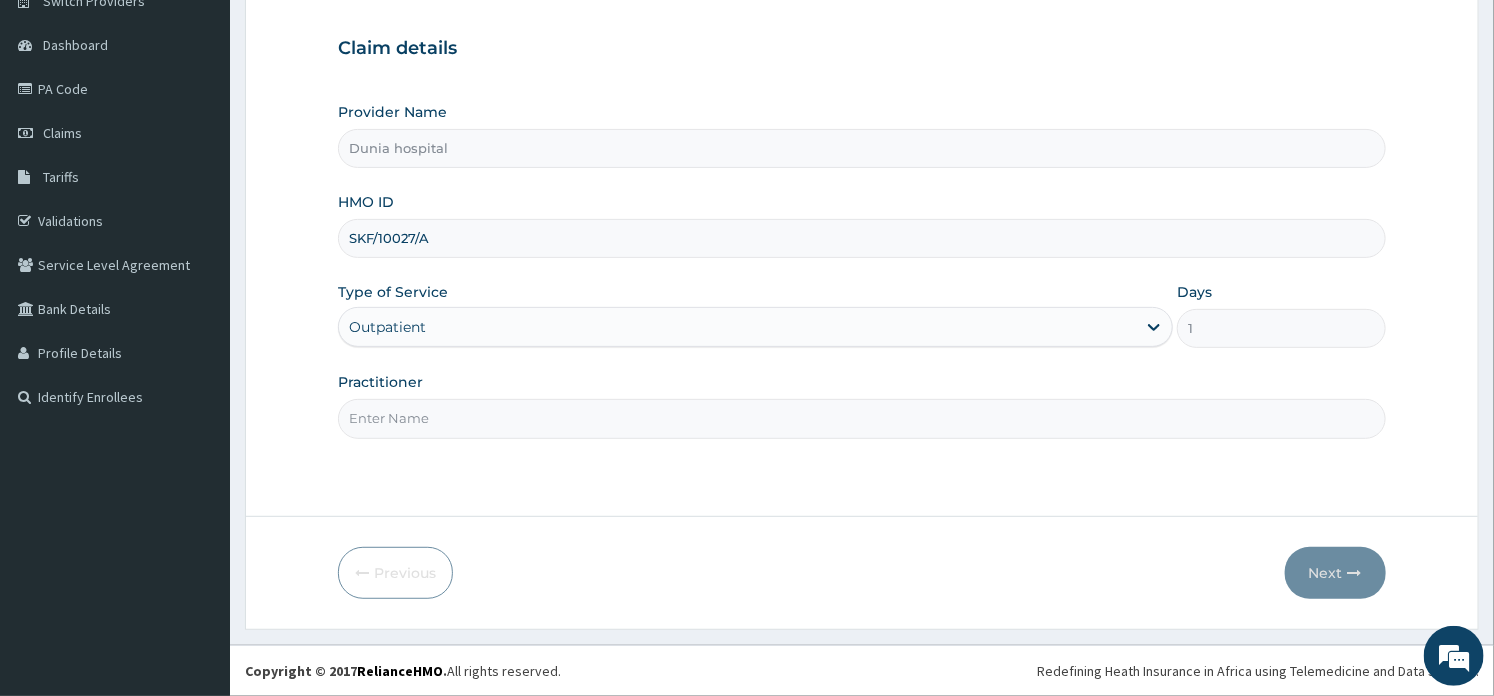 click on "Practitioner" at bounding box center [861, 418] 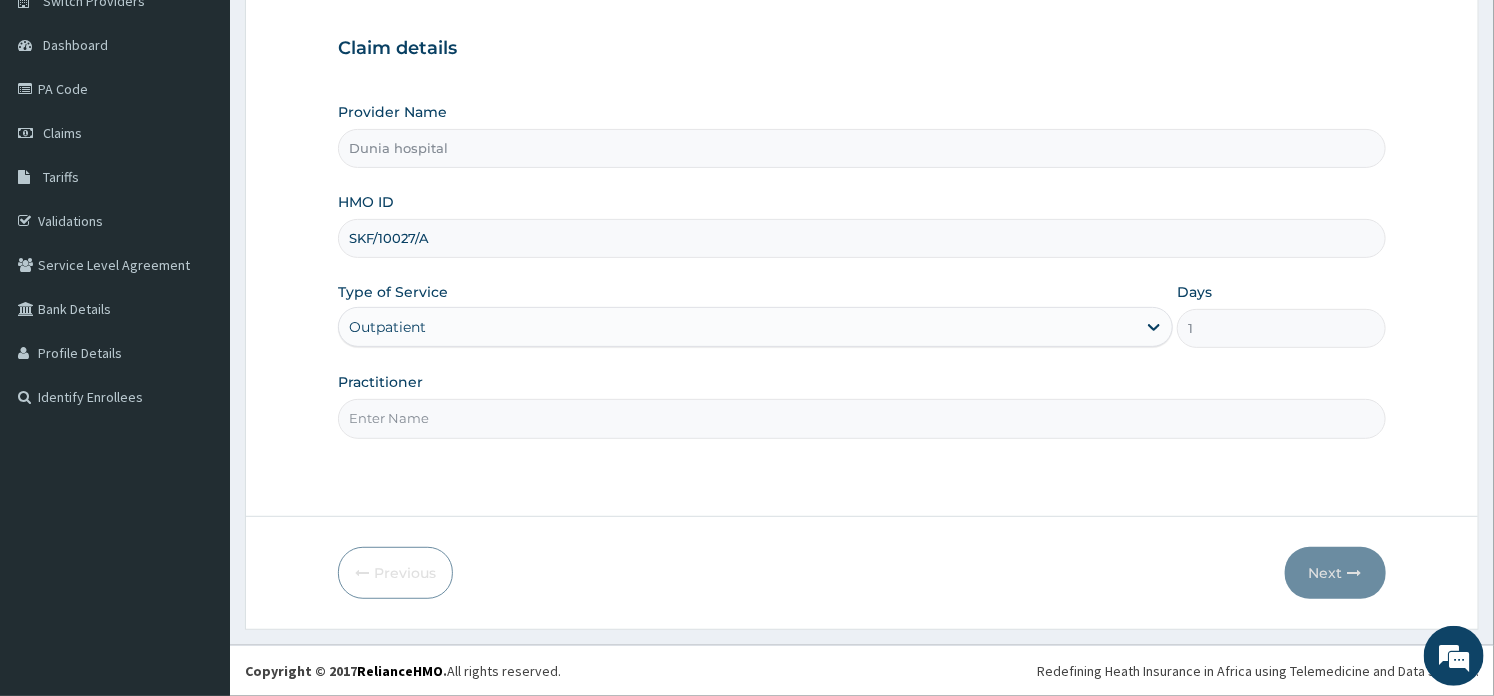 type on "DR. DAWODU" 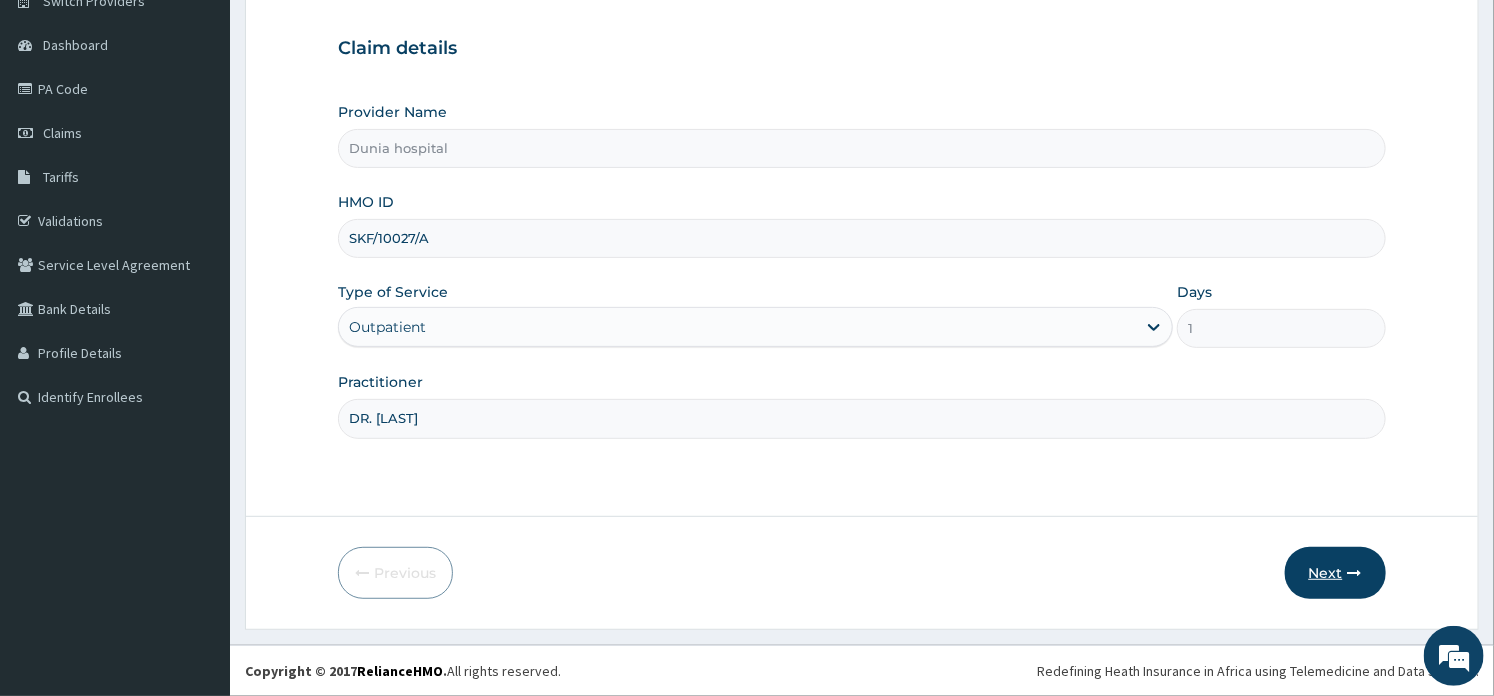 click on "Next" at bounding box center [1335, 573] 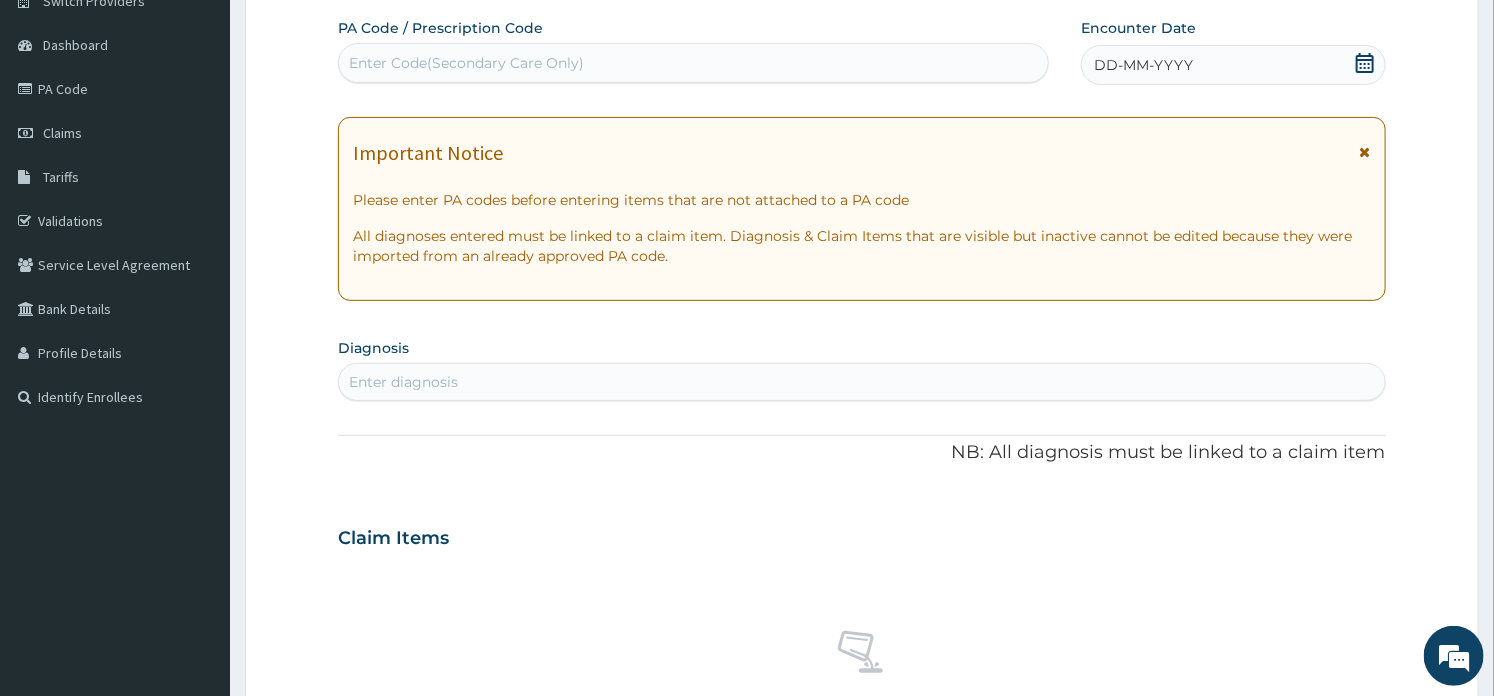 click 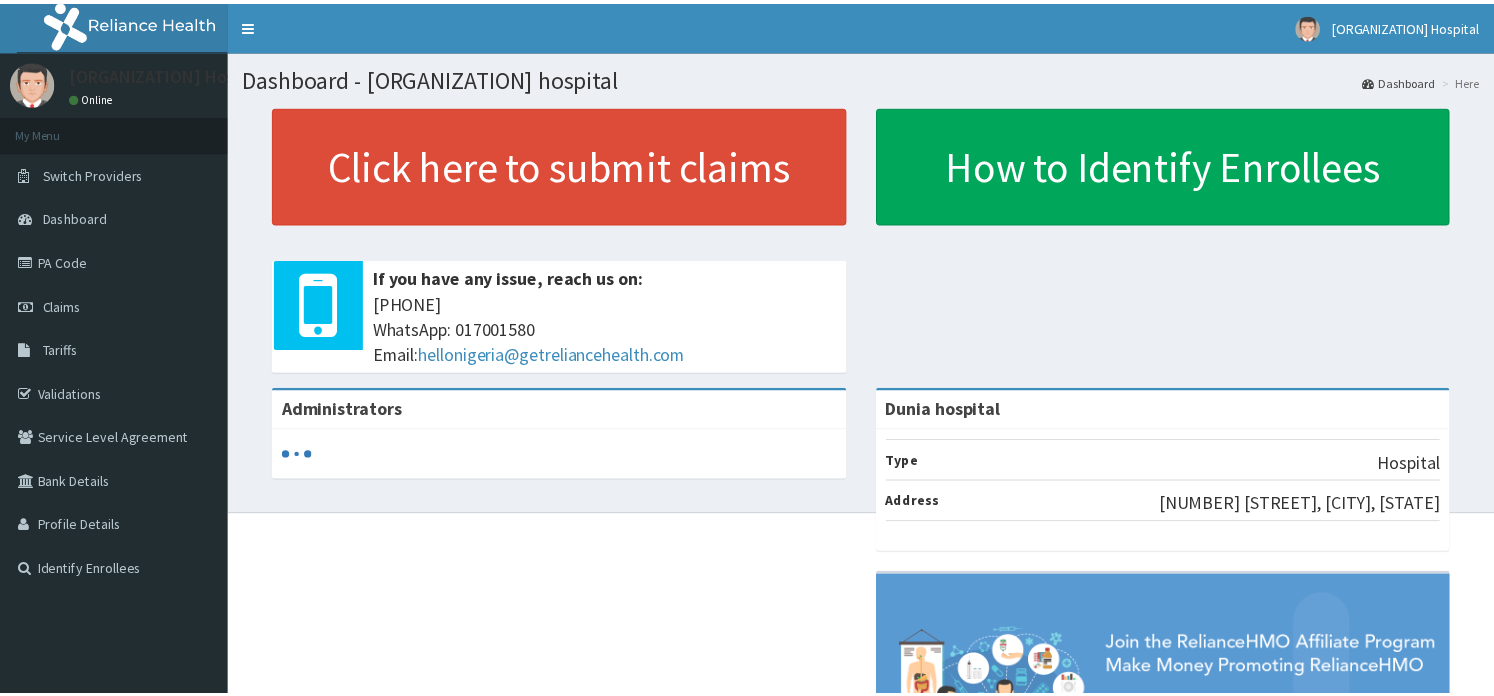 scroll, scrollTop: 0, scrollLeft: 0, axis: both 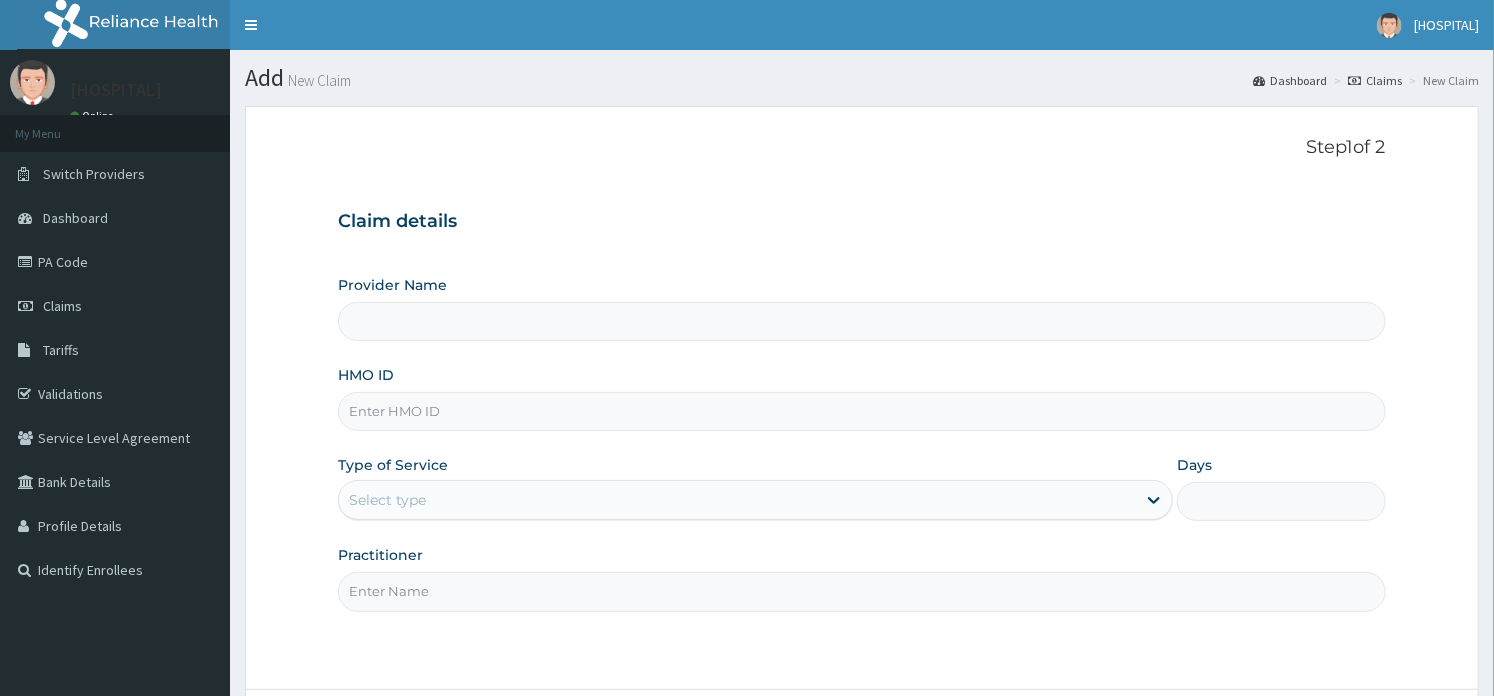 type on "Dunia hospital" 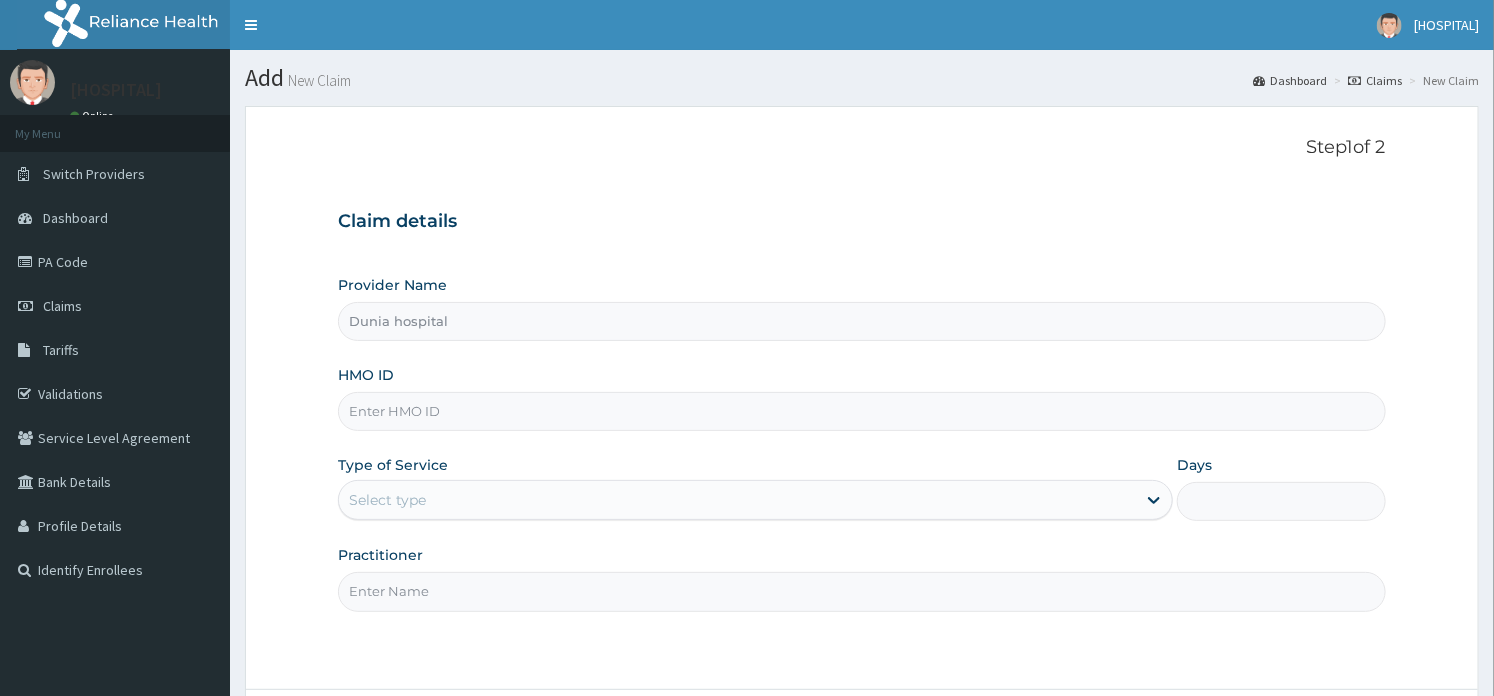 click on "HMO ID" at bounding box center (861, 411) 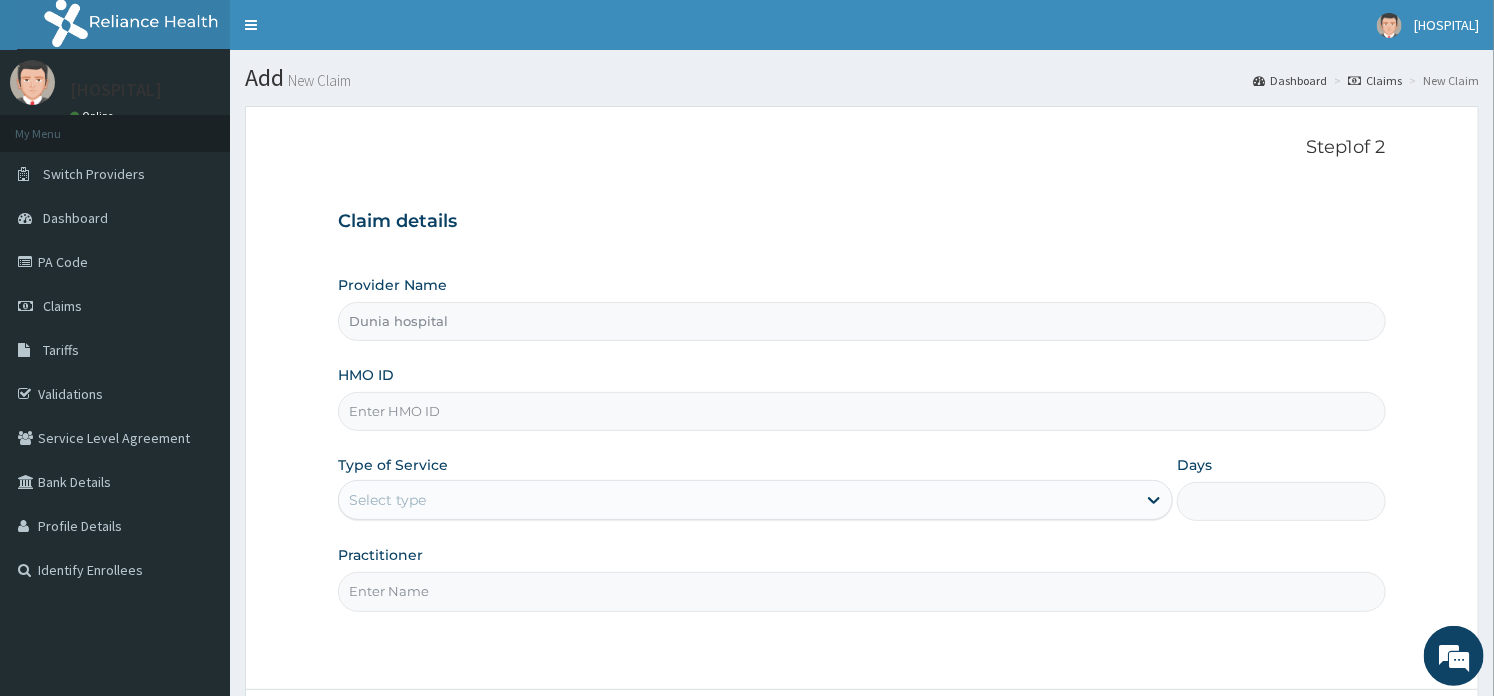 paste on "SKF/10027/A" 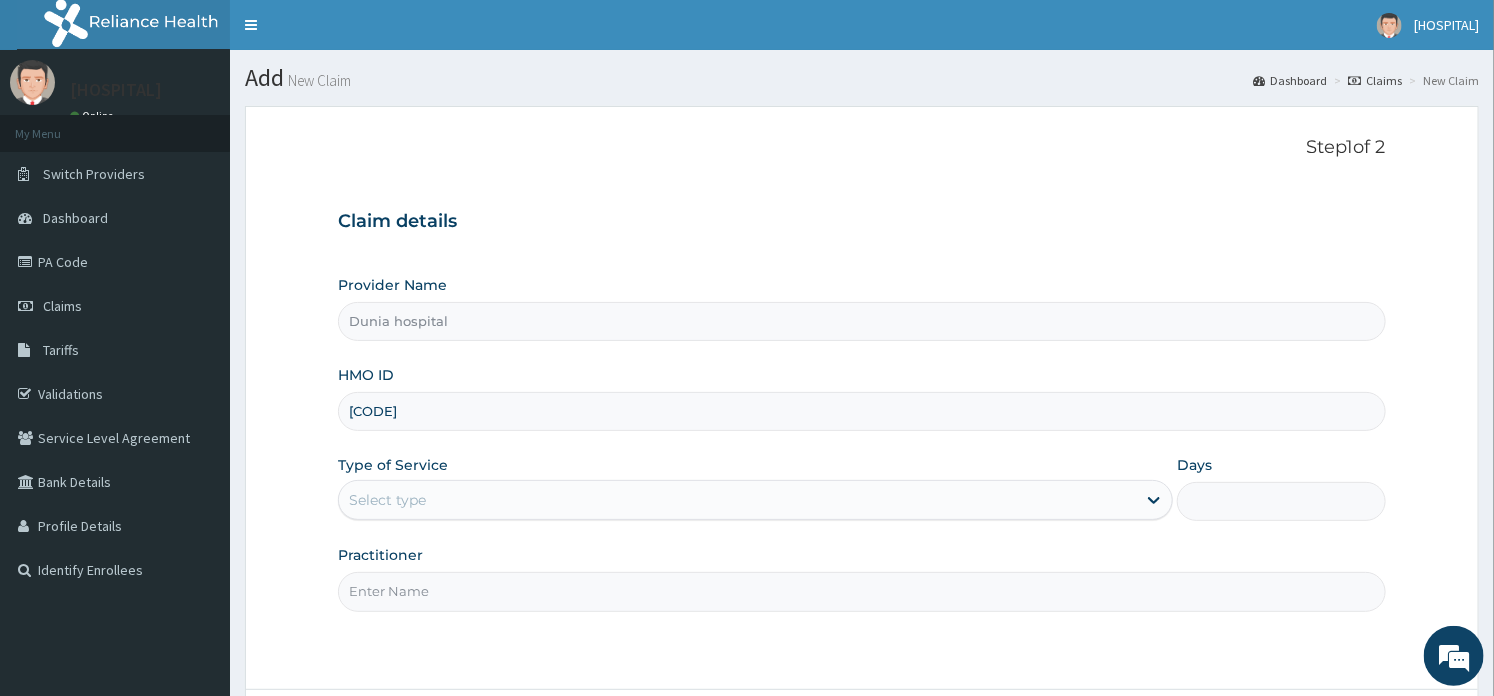 type on "SKF/10027/A" 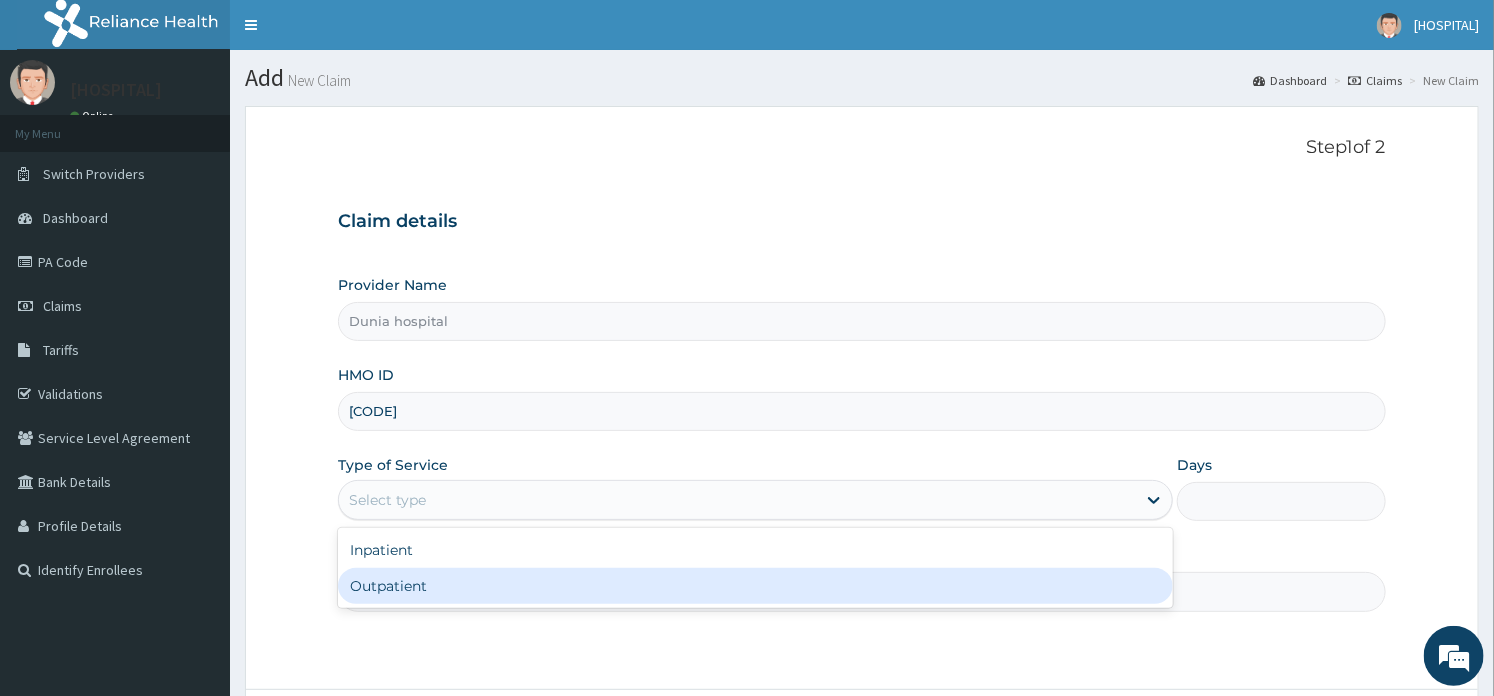 click on "Outpatient" at bounding box center (755, 586) 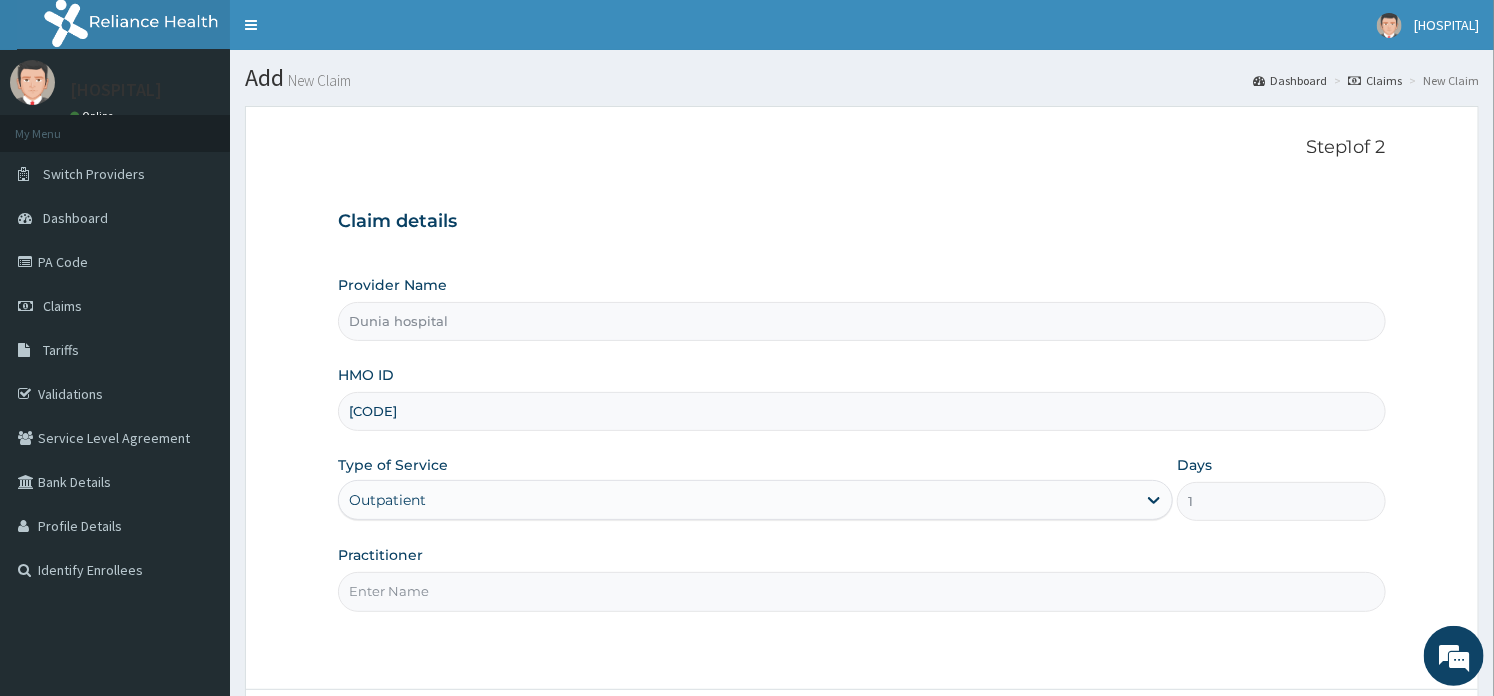 click on "Practitioner" at bounding box center (861, 591) 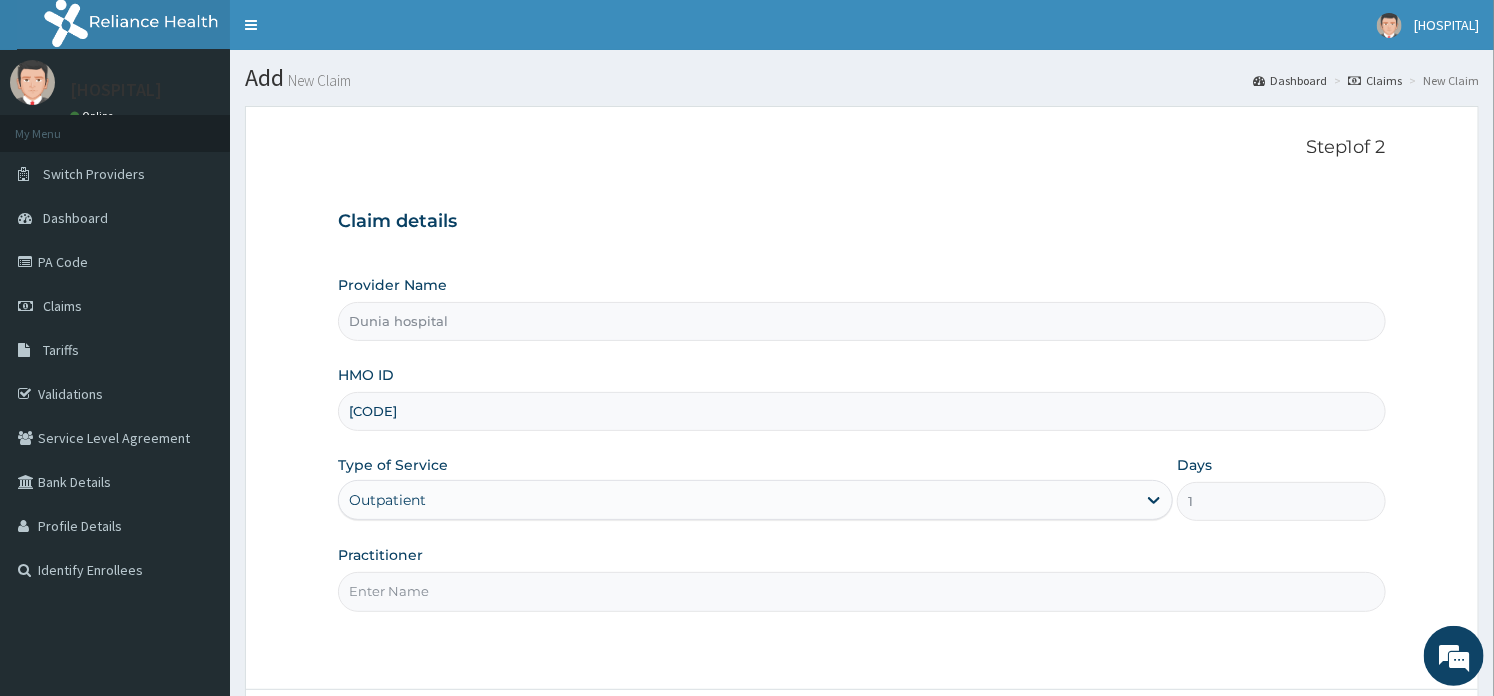 type on "DR. DAWODU" 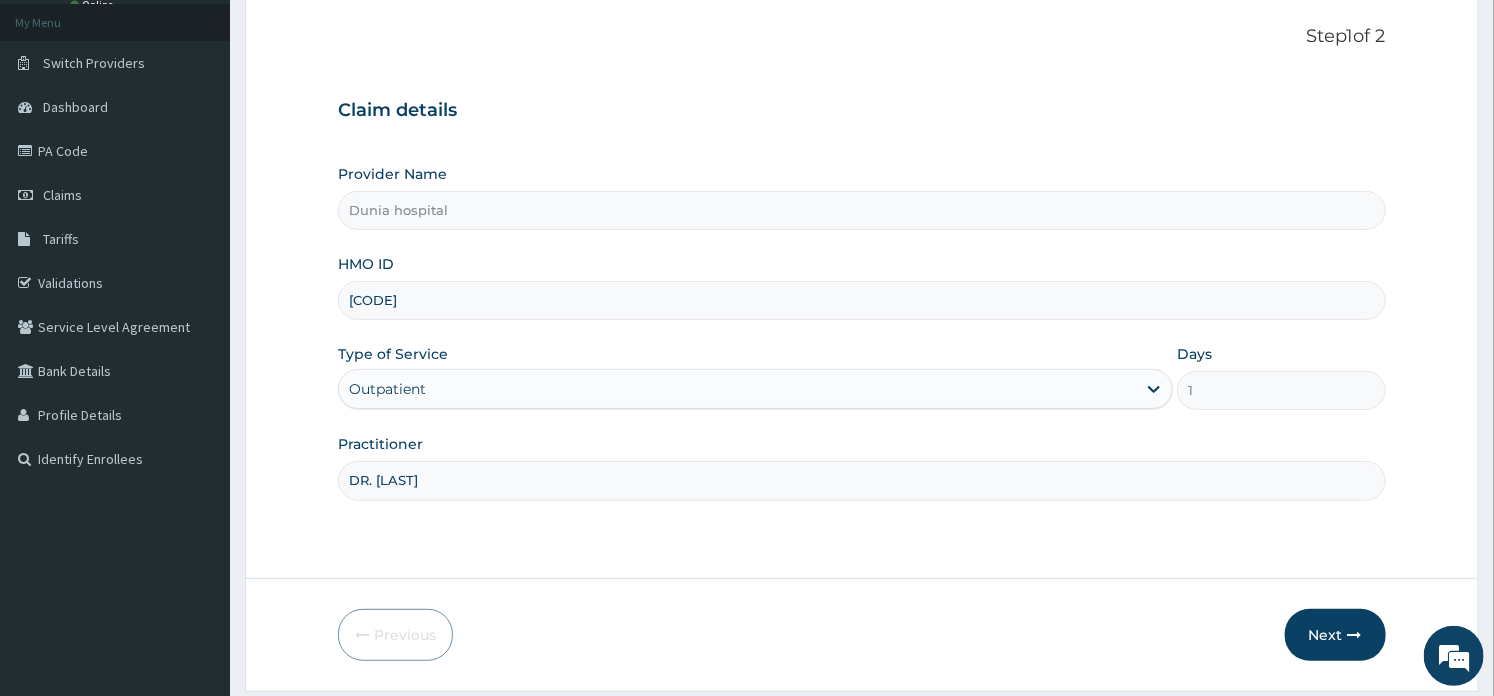 scroll, scrollTop: 173, scrollLeft: 0, axis: vertical 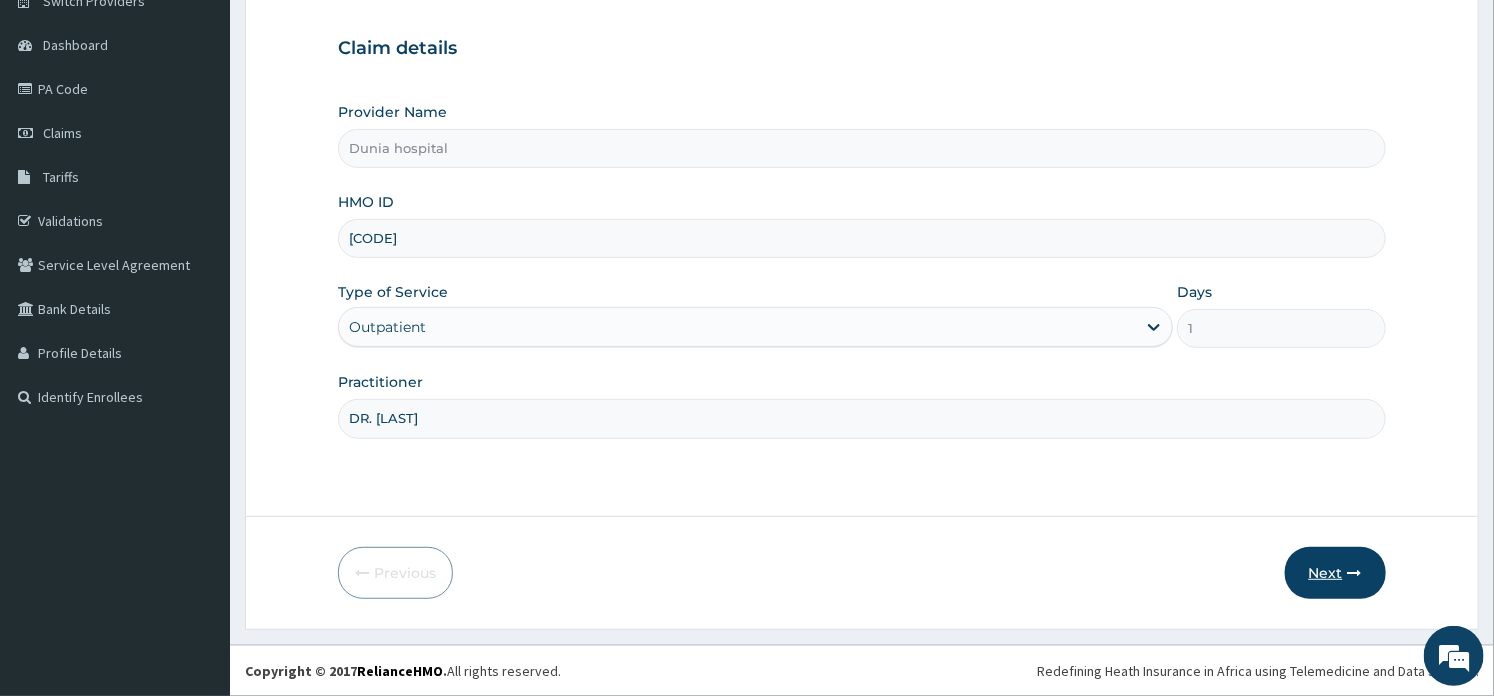 click on "Next" at bounding box center [1335, 573] 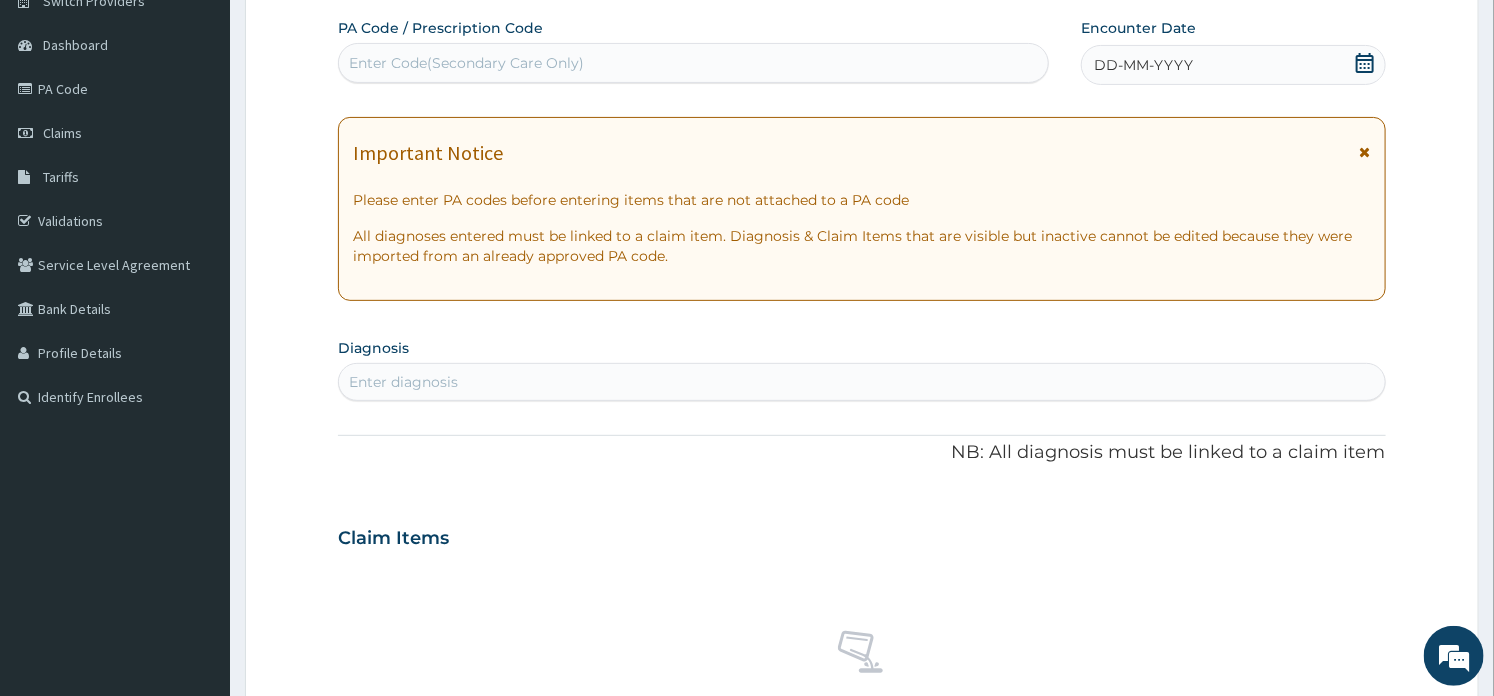 scroll, scrollTop: 0, scrollLeft: 0, axis: both 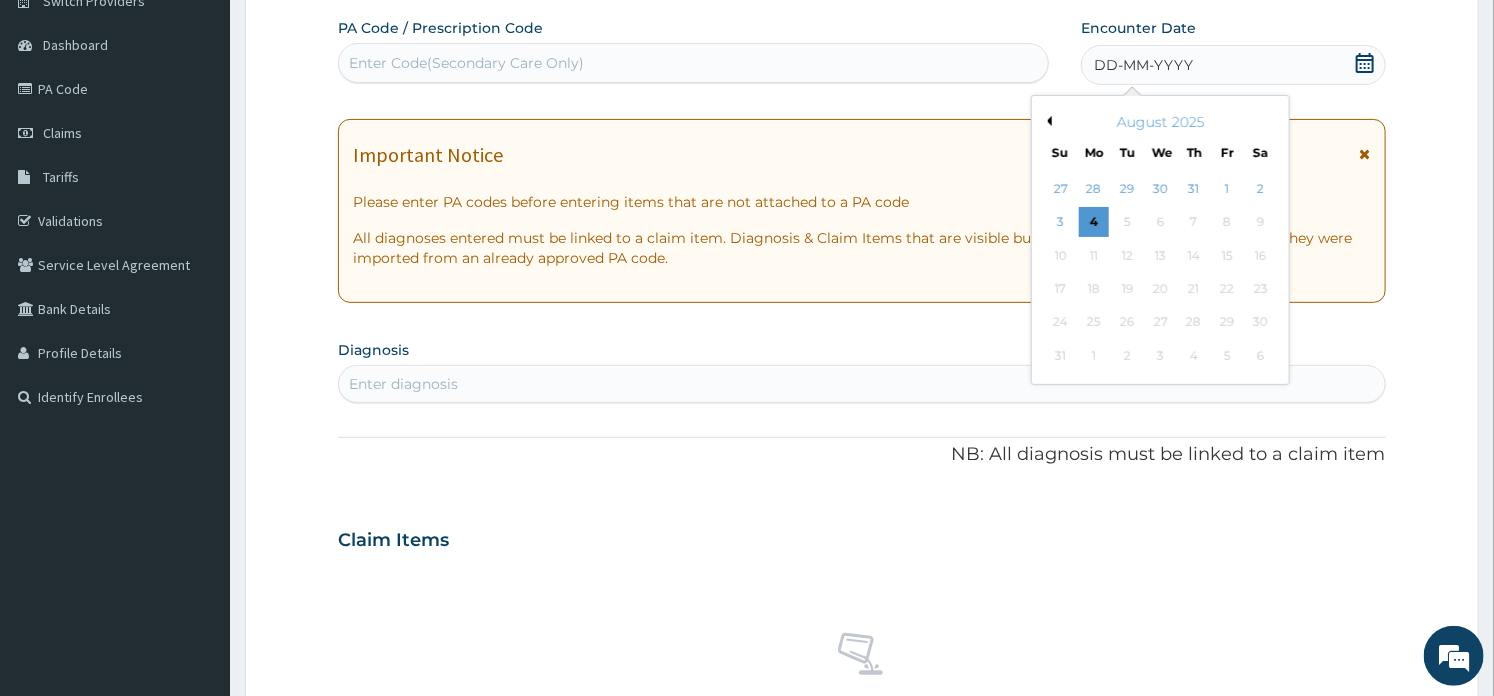click on "1" at bounding box center [1227, 189] 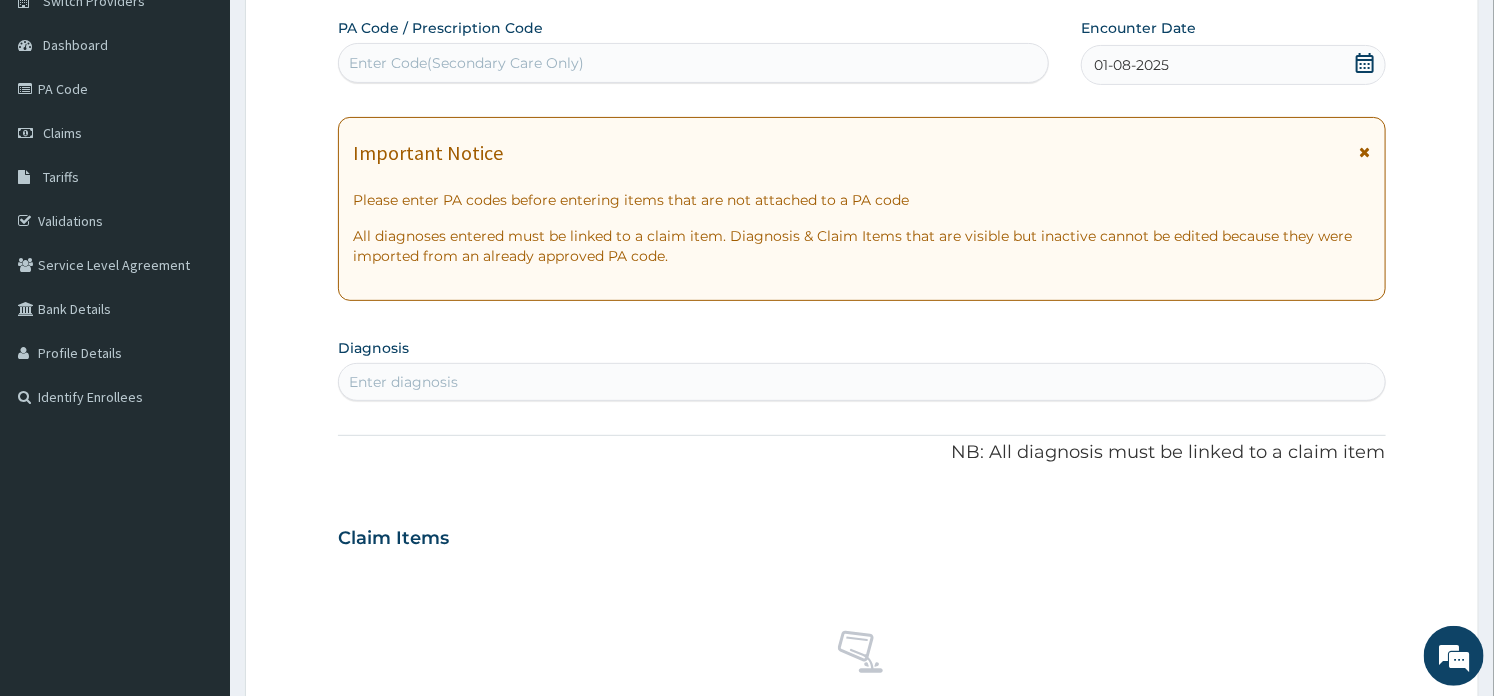 click on "Enter diagnosis" at bounding box center (861, 382) 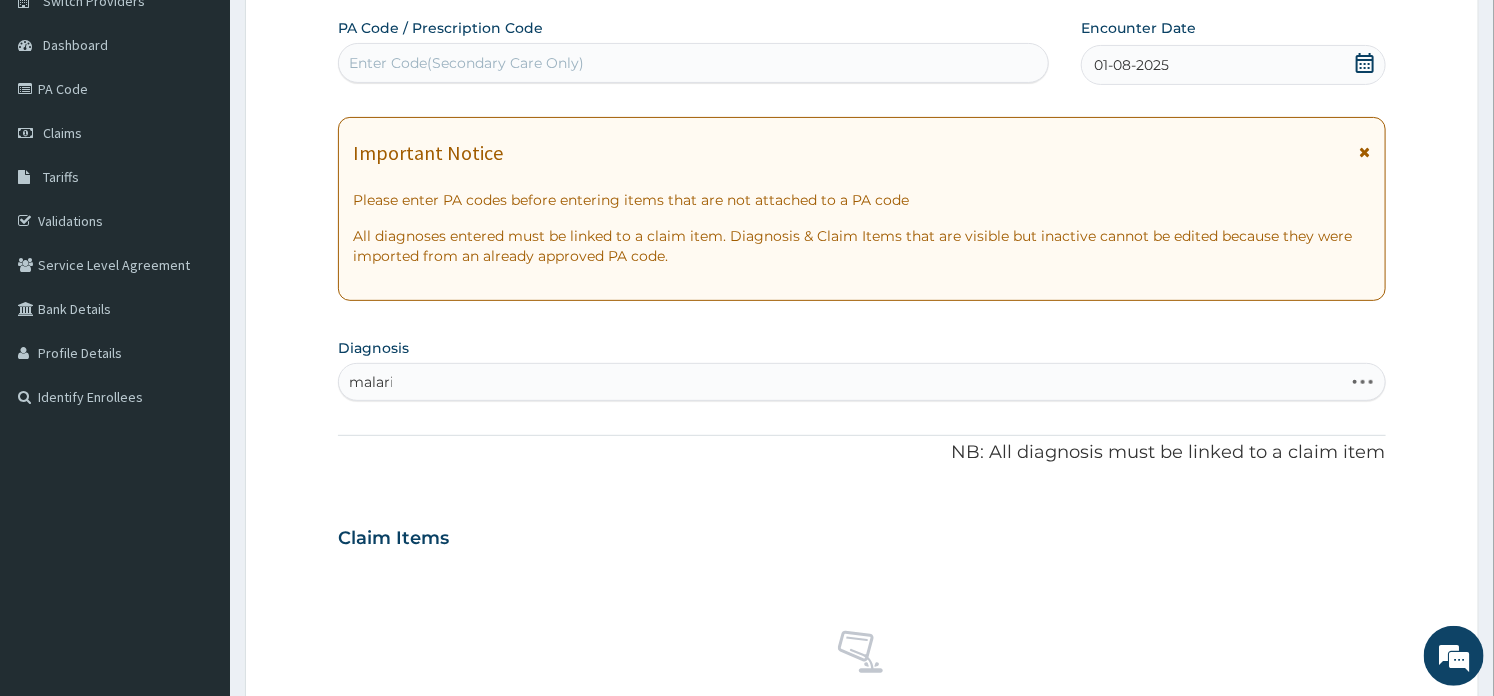type on "malaria" 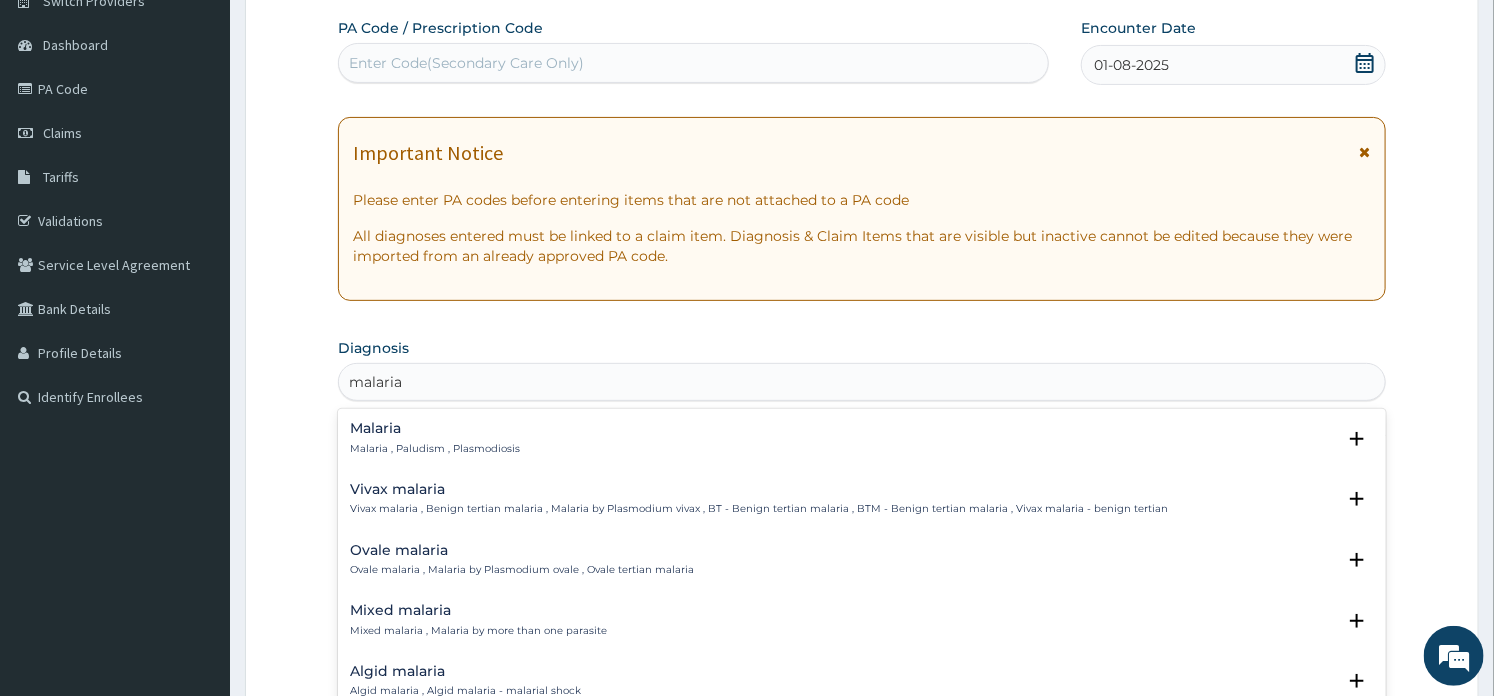 click on "Malaria" at bounding box center [435, 428] 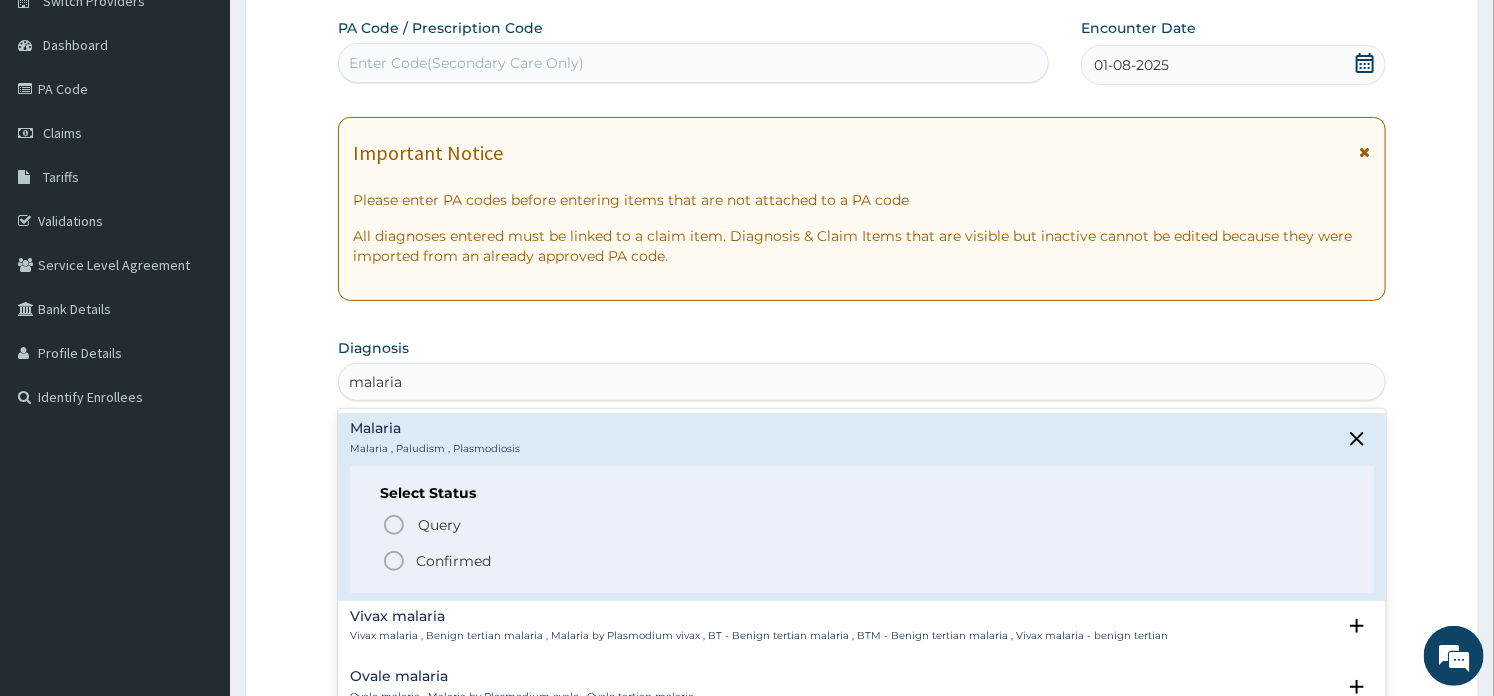 click on "Confirmed" at bounding box center [453, 561] 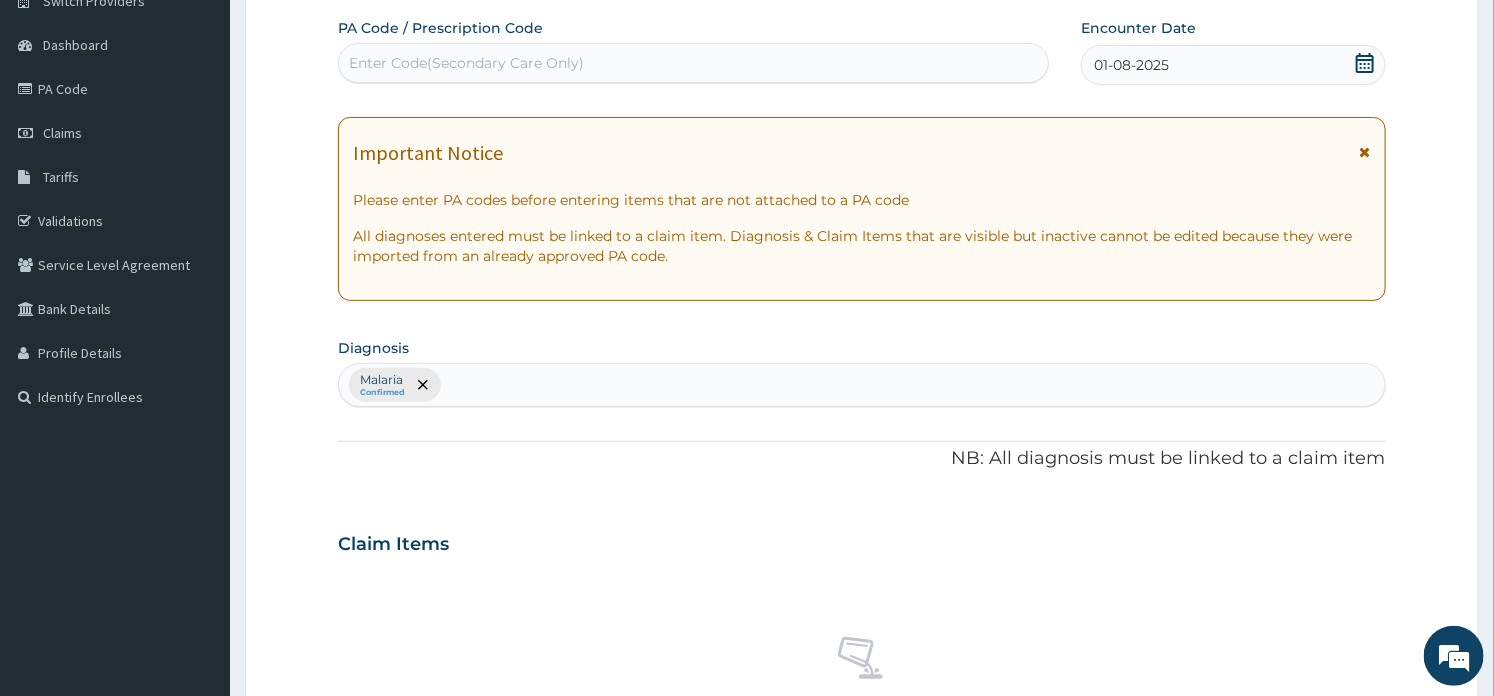 click on "PA Code / Prescription Code Enter Code(Secondary Care Only) Encounter Date 01-08-2025 Important Notice Please enter PA codes before entering items that are not attached to a PA code   All diagnoses entered must be linked to a claim item. Diagnosis & Claim Items that are visible but inactive cannot be edited because they were imported from an already approved PA code. Diagnosis option Malaria, selected.   Select is focused ,type to refine list, press Down to open the menu,  press left to focus selected values Malaria Confirmed NB: All diagnosis must be linked to a claim item Claim Items No claim item Types Select Type Item Select Item Pair Diagnosis Select Diagnosis Unit Price 0 Add Comment" at bounding box center (861, 538) 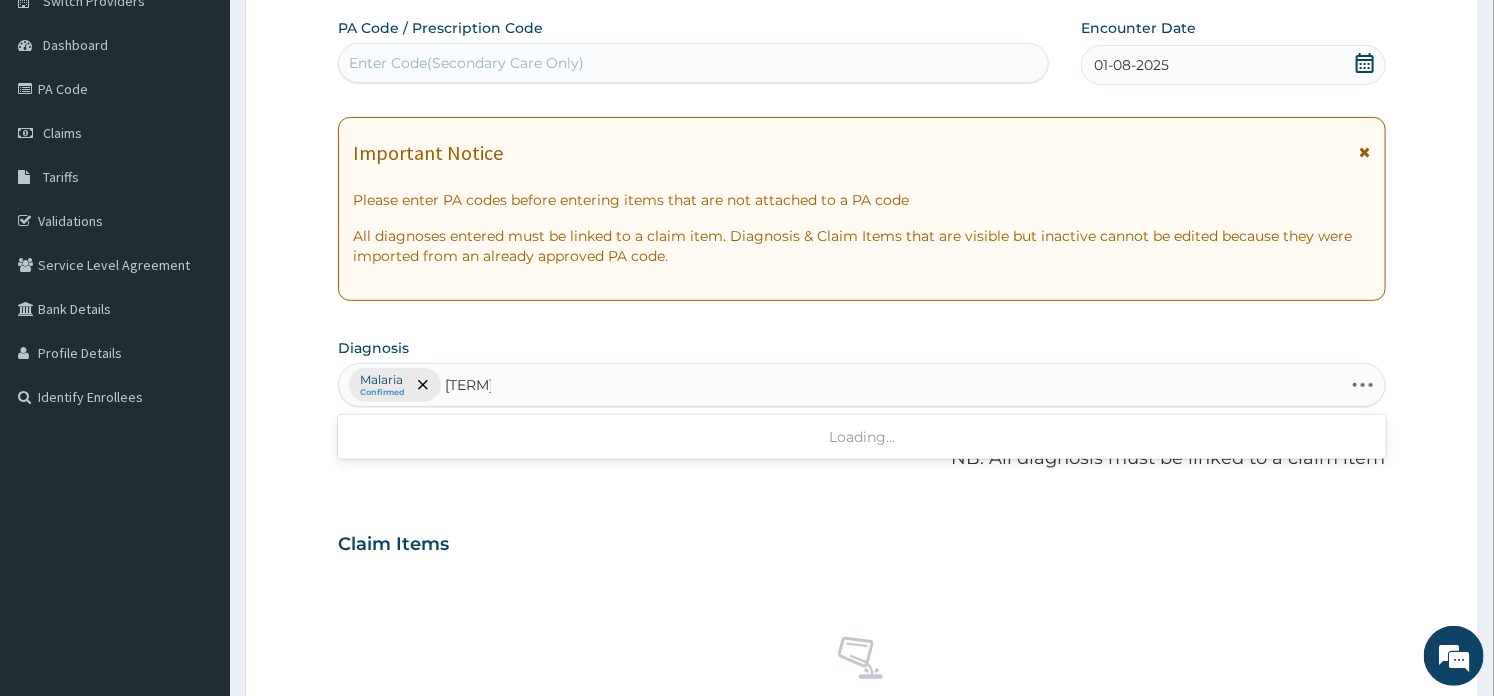 type on "gingivi" 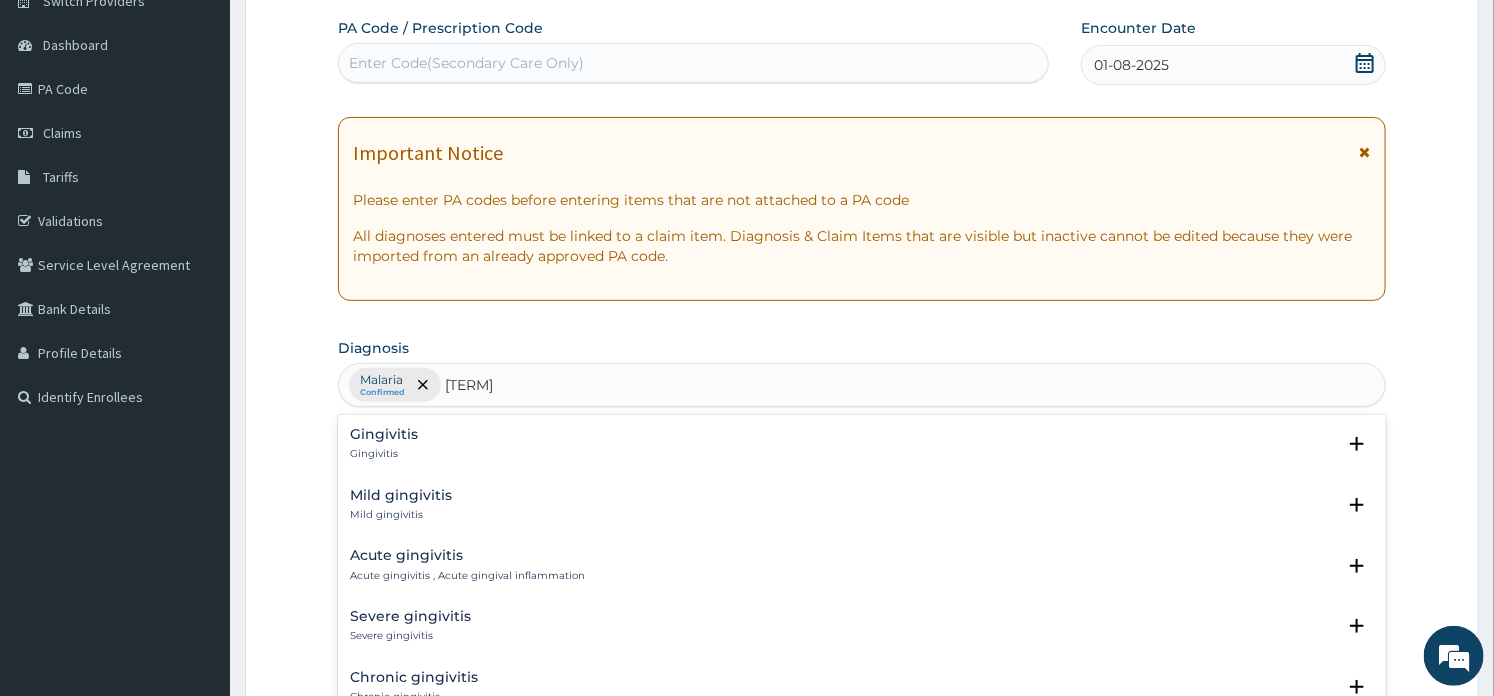 click on "Gingivitis" at bounding box center [384, 434] 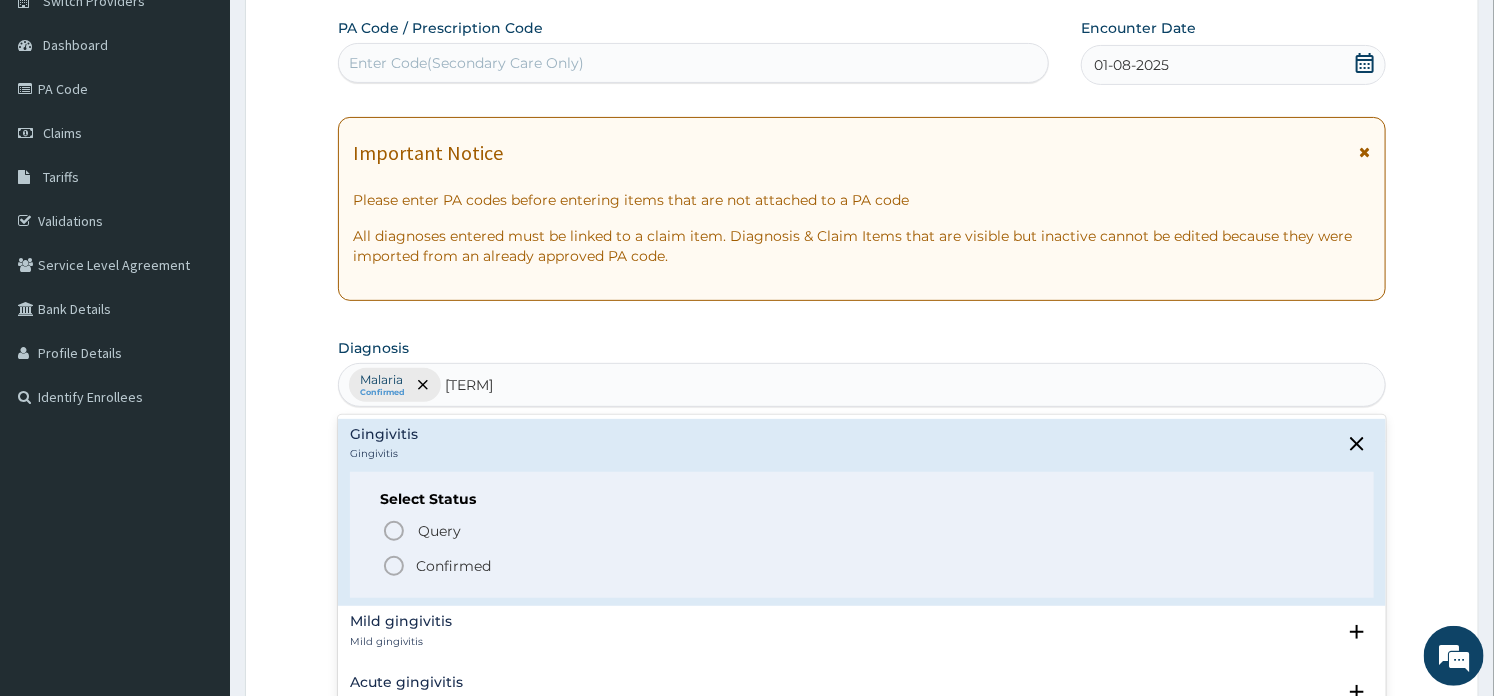 click 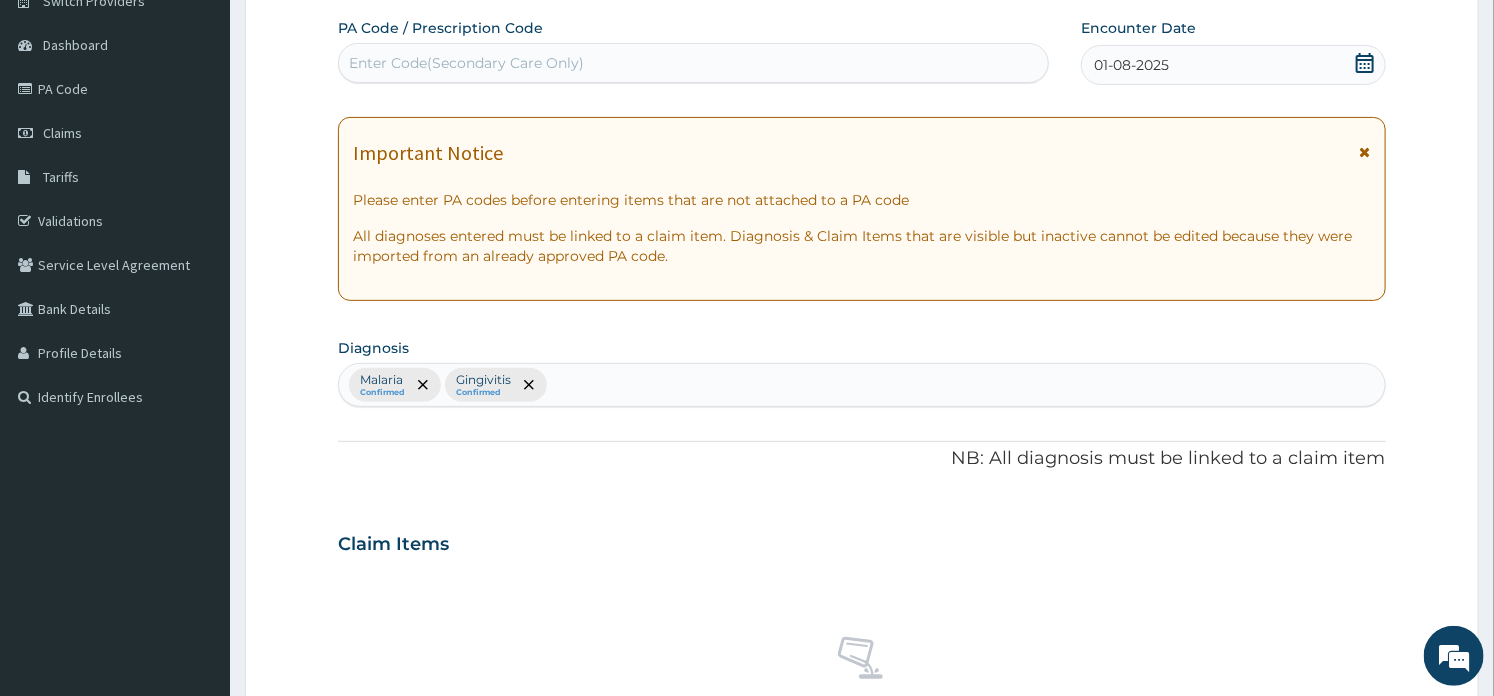 click on "NB: All diagnosis must be linked to a claim item" at bounding box center (861, 459) 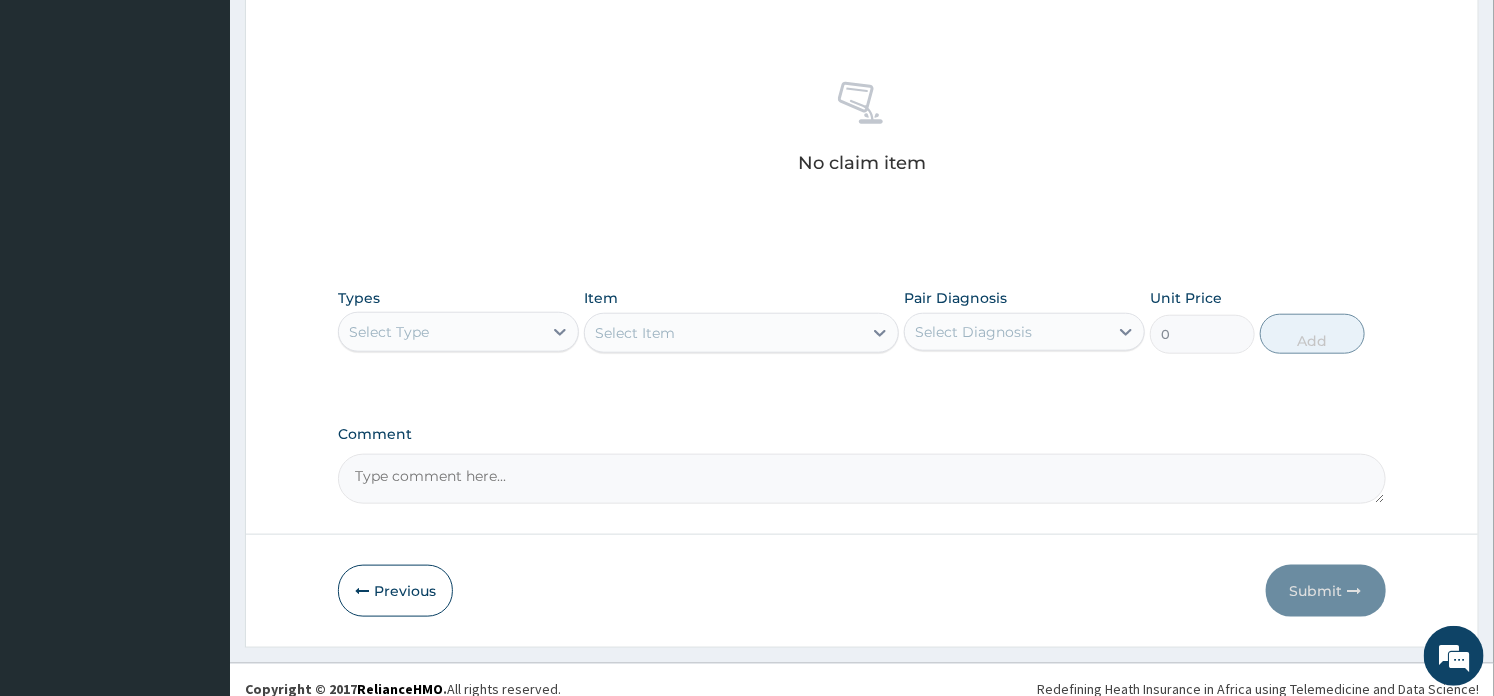 click on "Select Type" at bounding box center [440, 332] 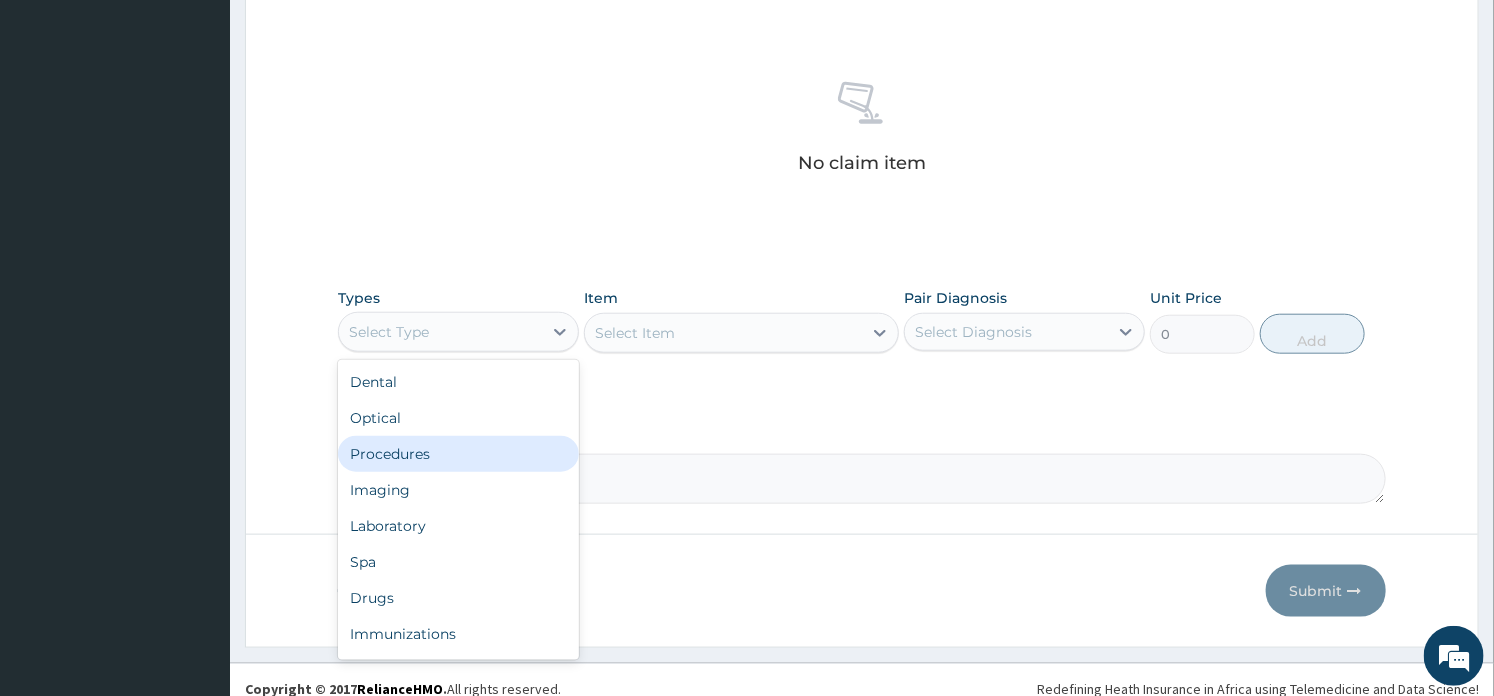 click on "Procedures" at bounding box center [458, 454] 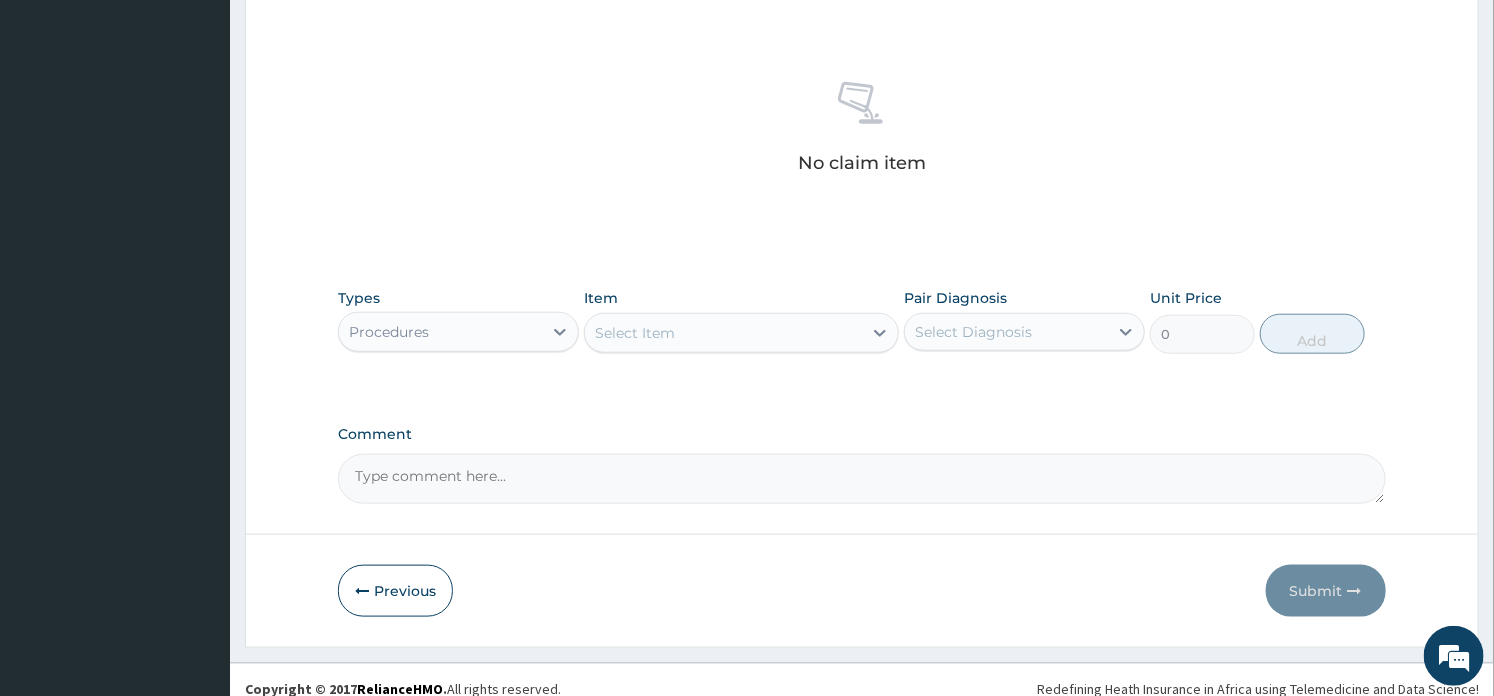 click on "Select Item" at bounding box center [723, 333] 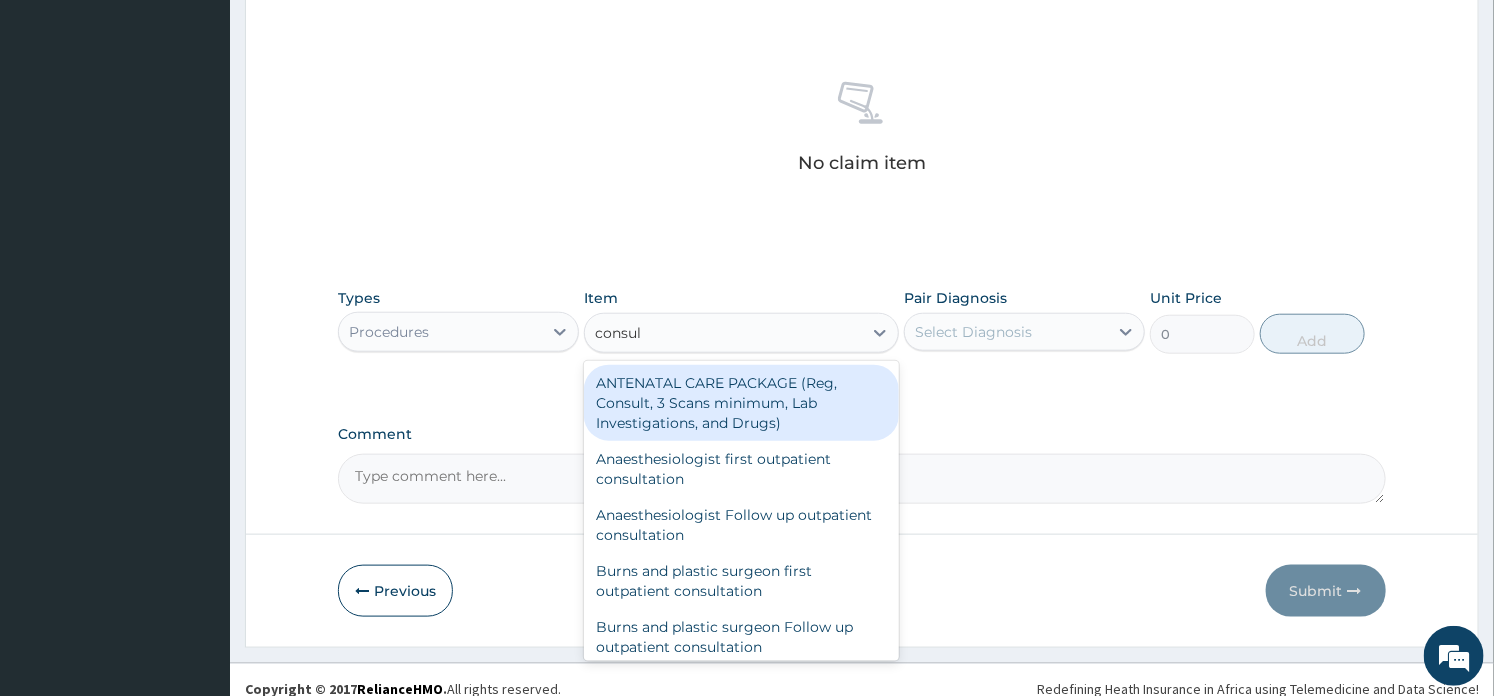 type on "consult" 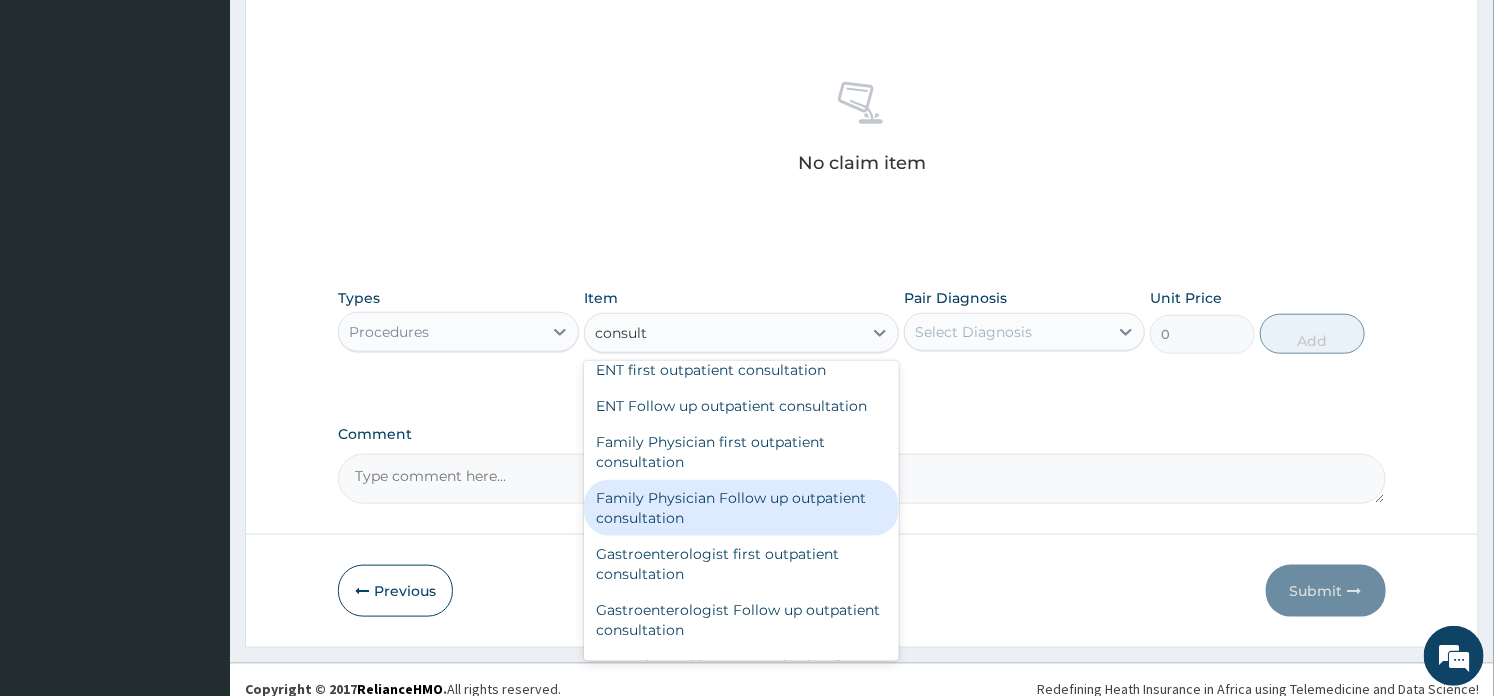 scroll, scrollTop: 888, scrollLeft: 0, axis: vertical 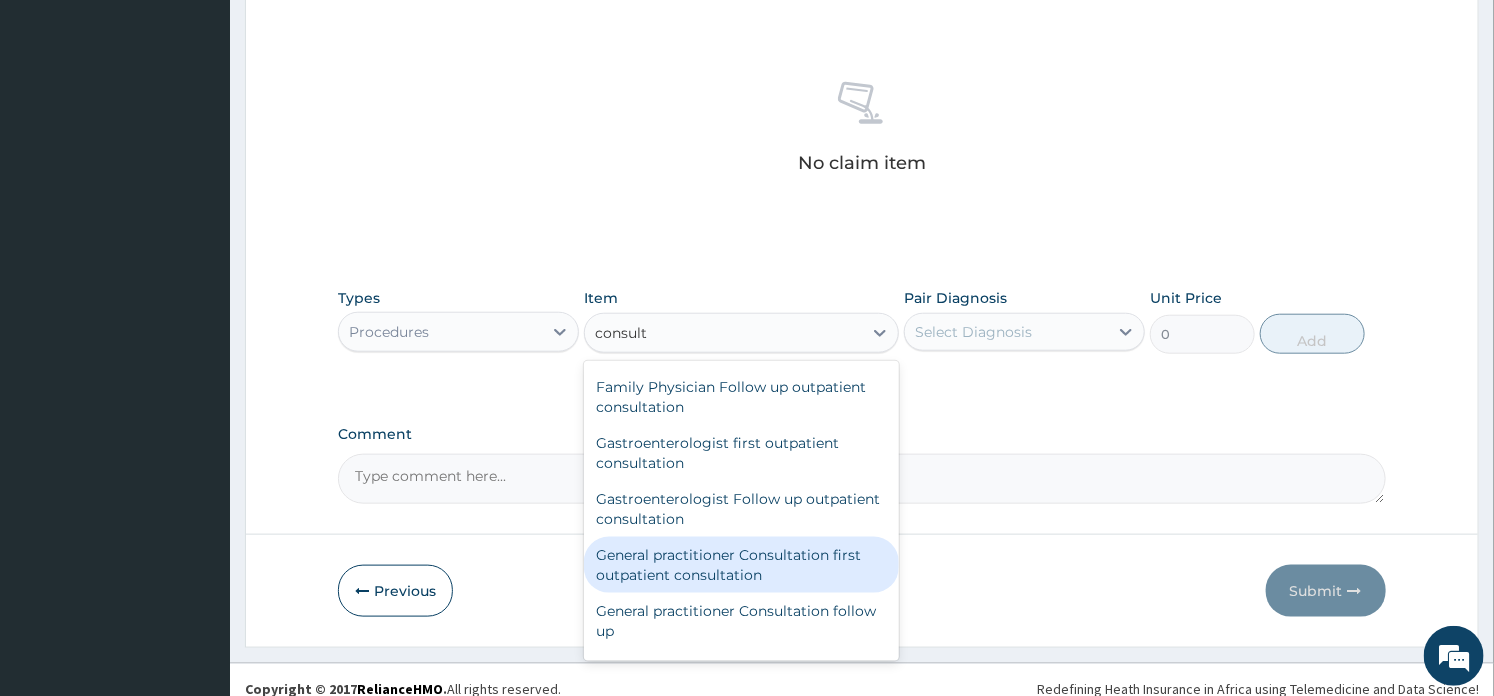 click on "General practitioner Consultation first outpatient consultation" at bounding box center (741, 565) 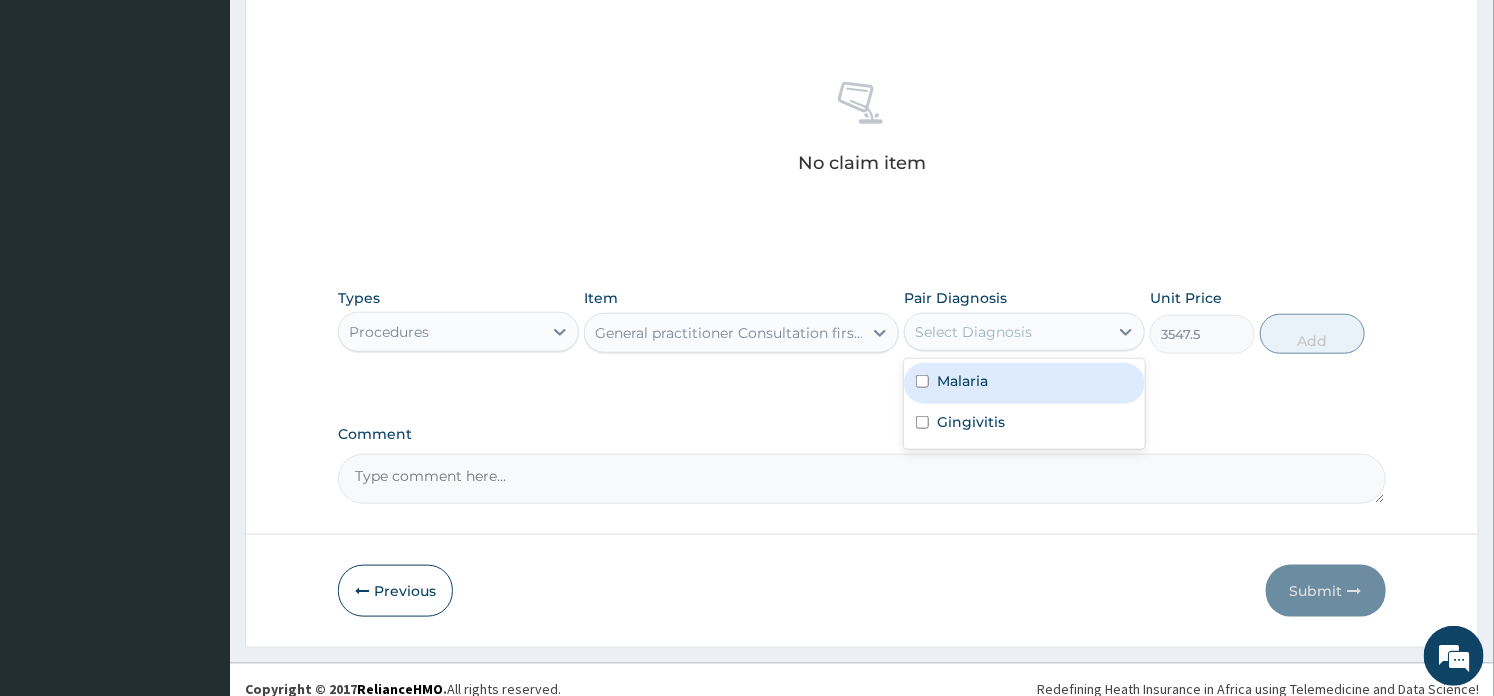 click on "Select Diagnosis" at bounding box center (973, 332) 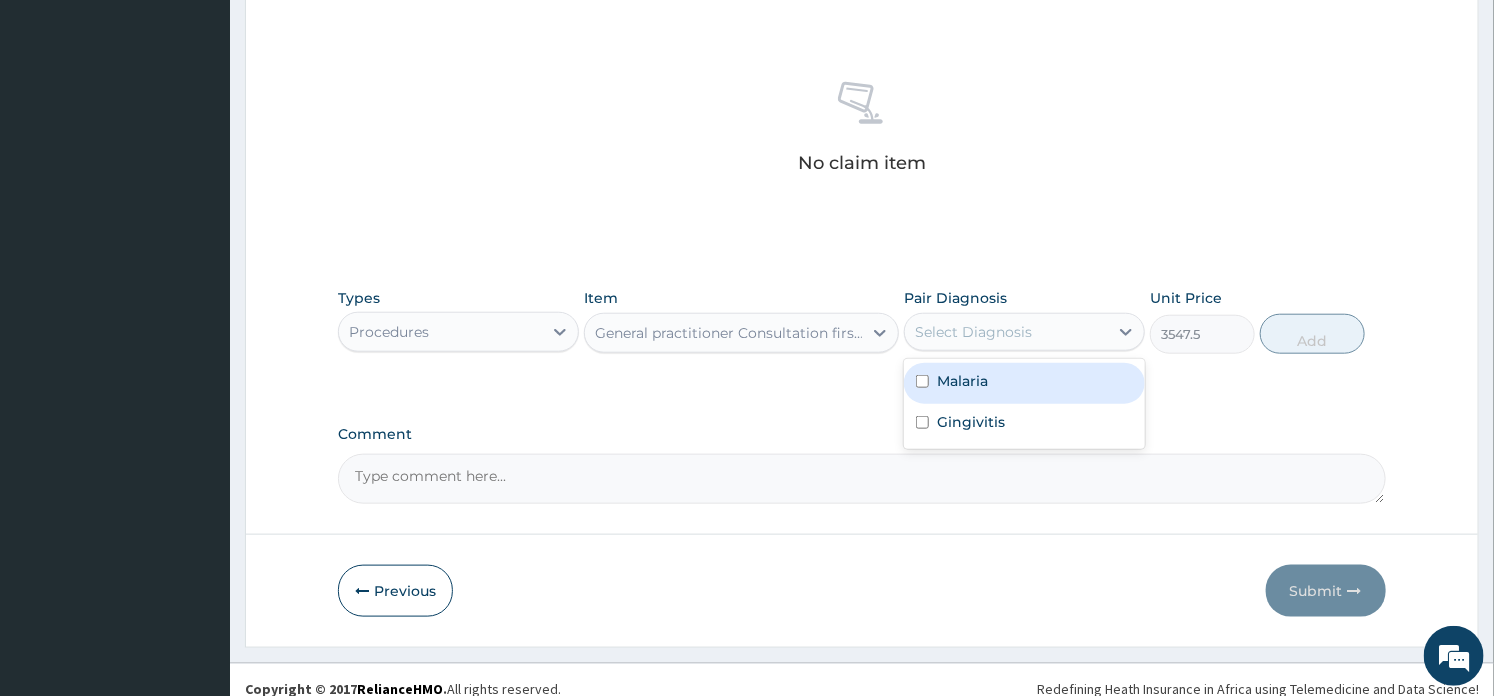 click on "Malaria" at bounding box center (962, 381) 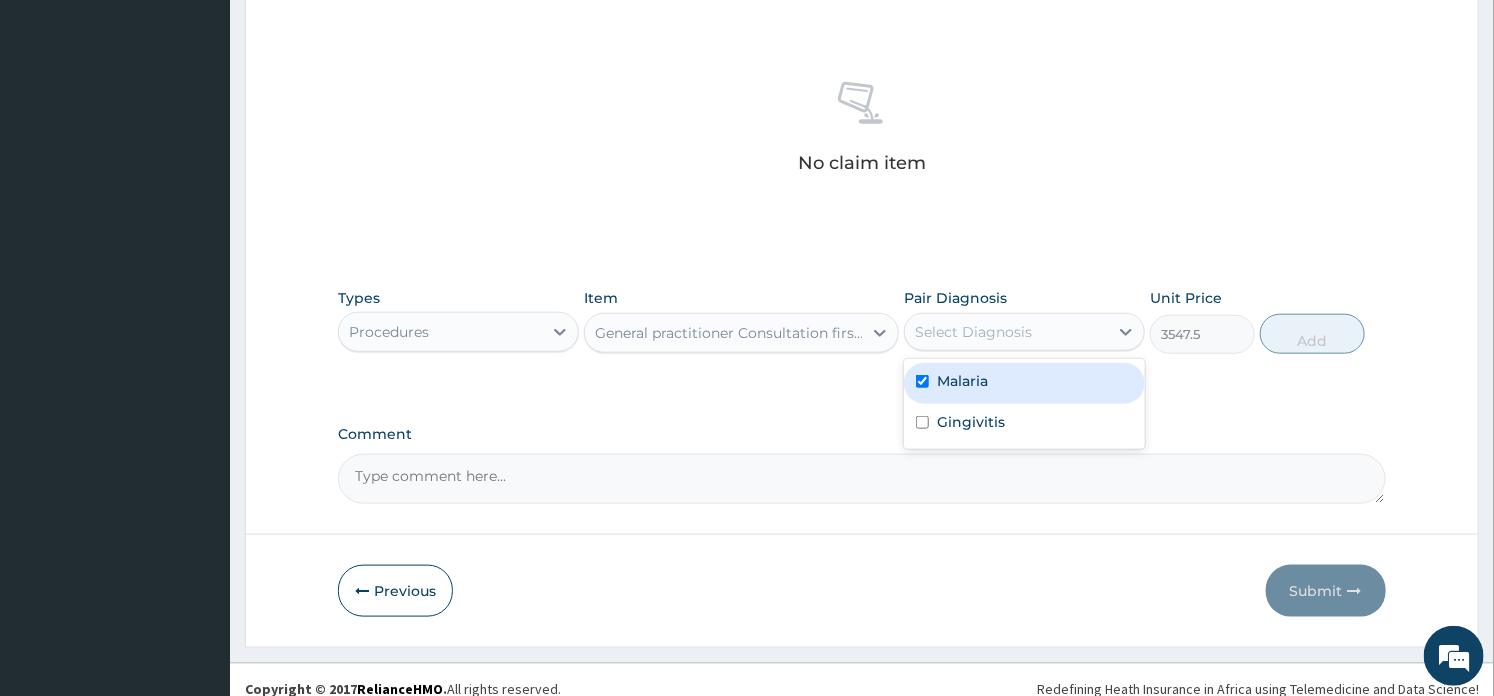 checkbox on "true" 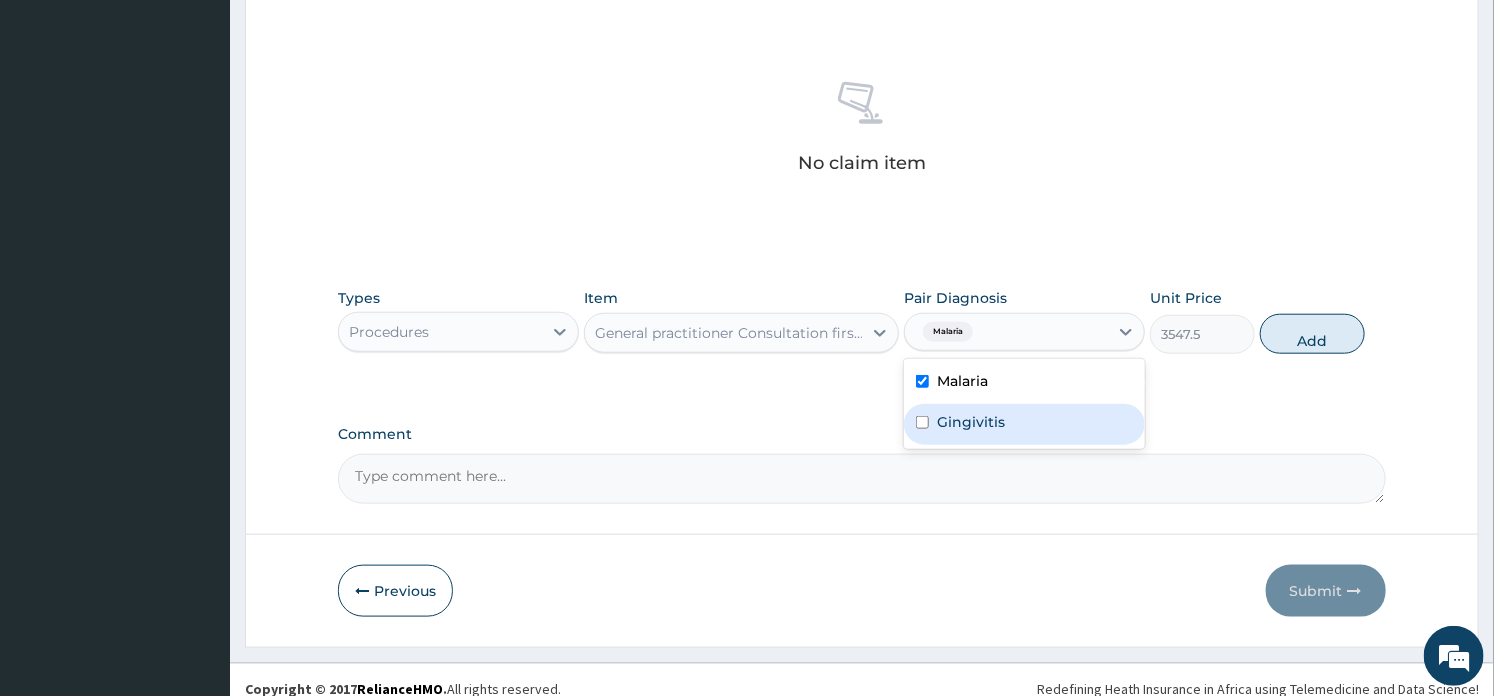 click on "Gingivitis" at bounding box center (971, 422) 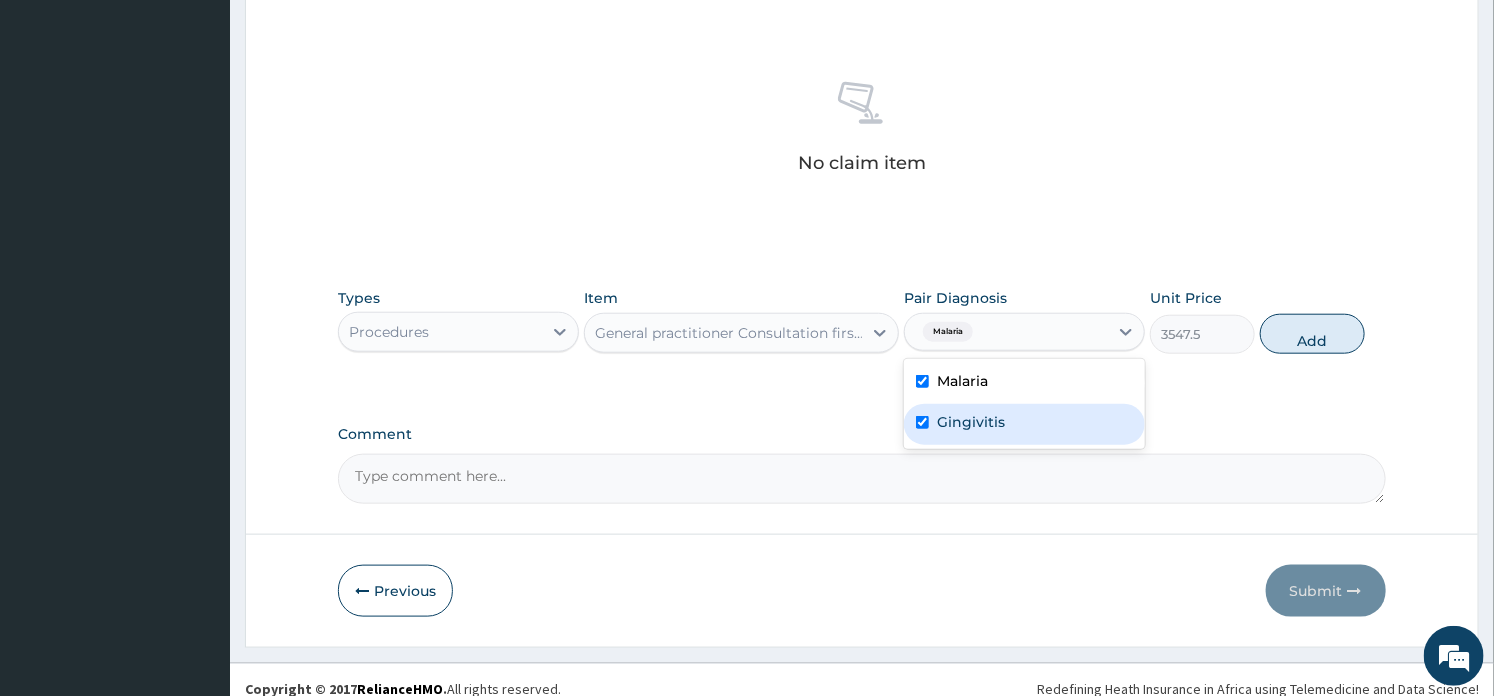 checkbox on "true" 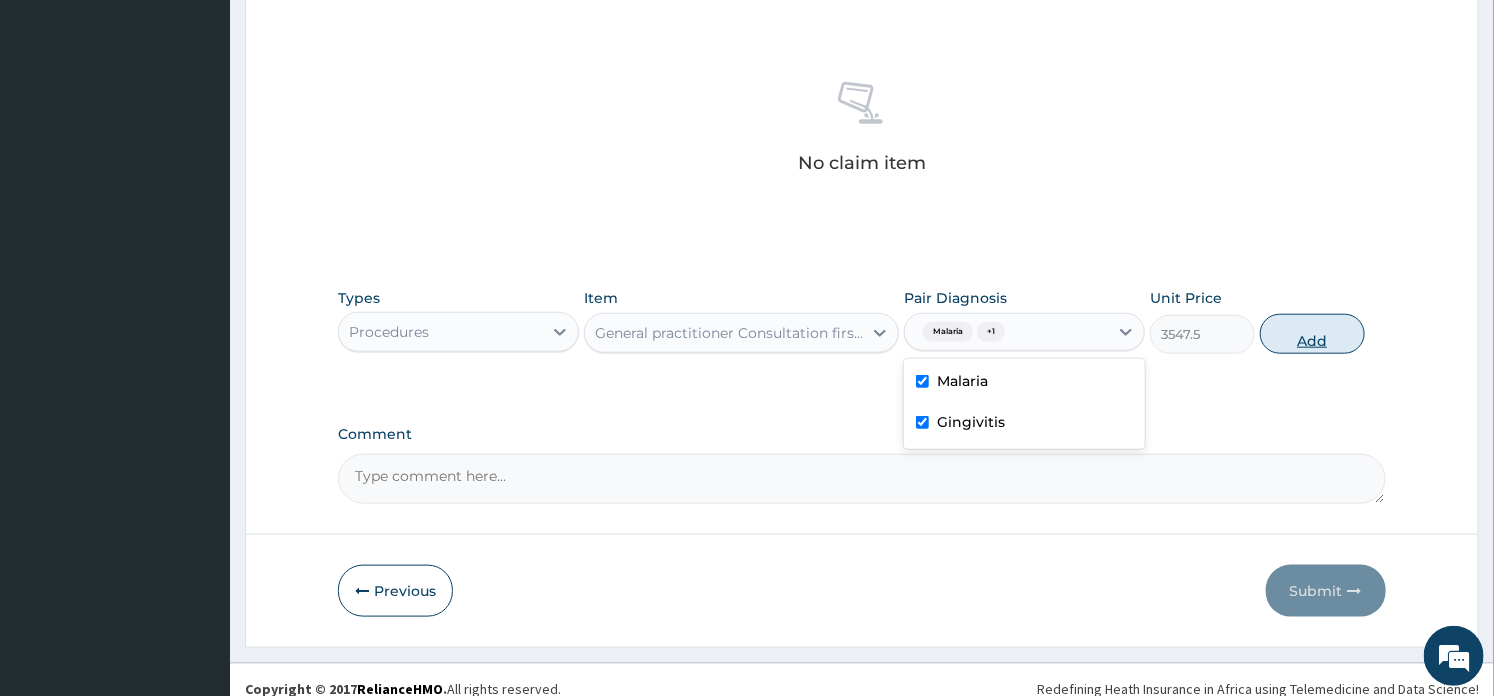 click on "Add" at bounding box center (1312, 334) 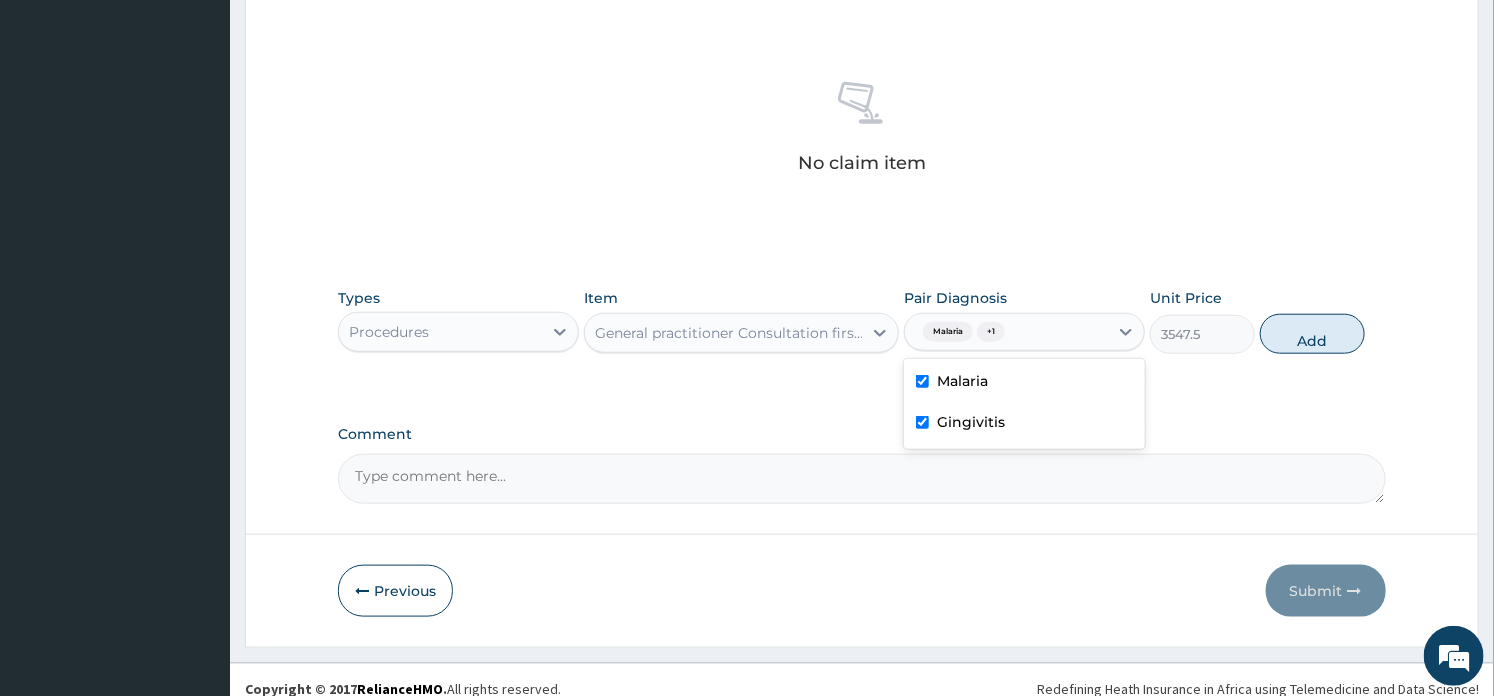 type on "0" 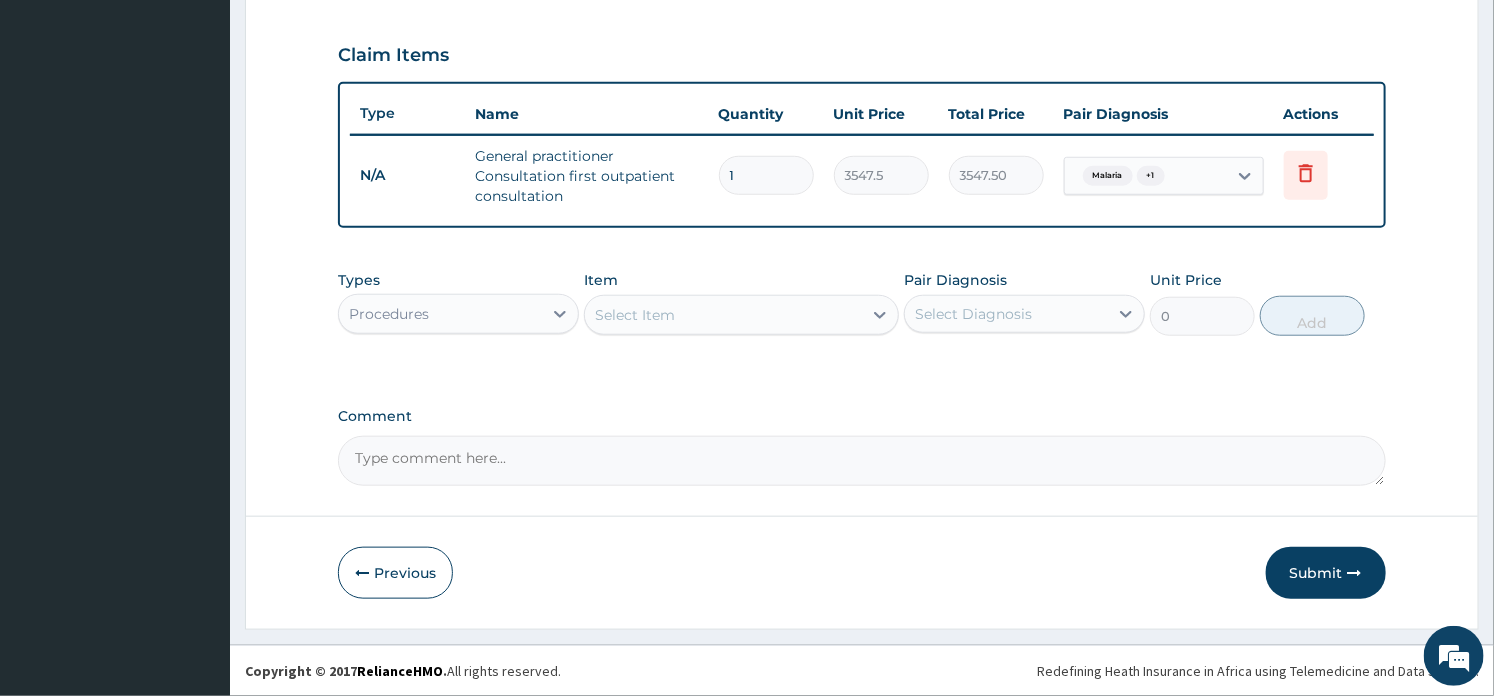 scroll, scrollTop: 658, scrollLeft: 0, axis: vertical 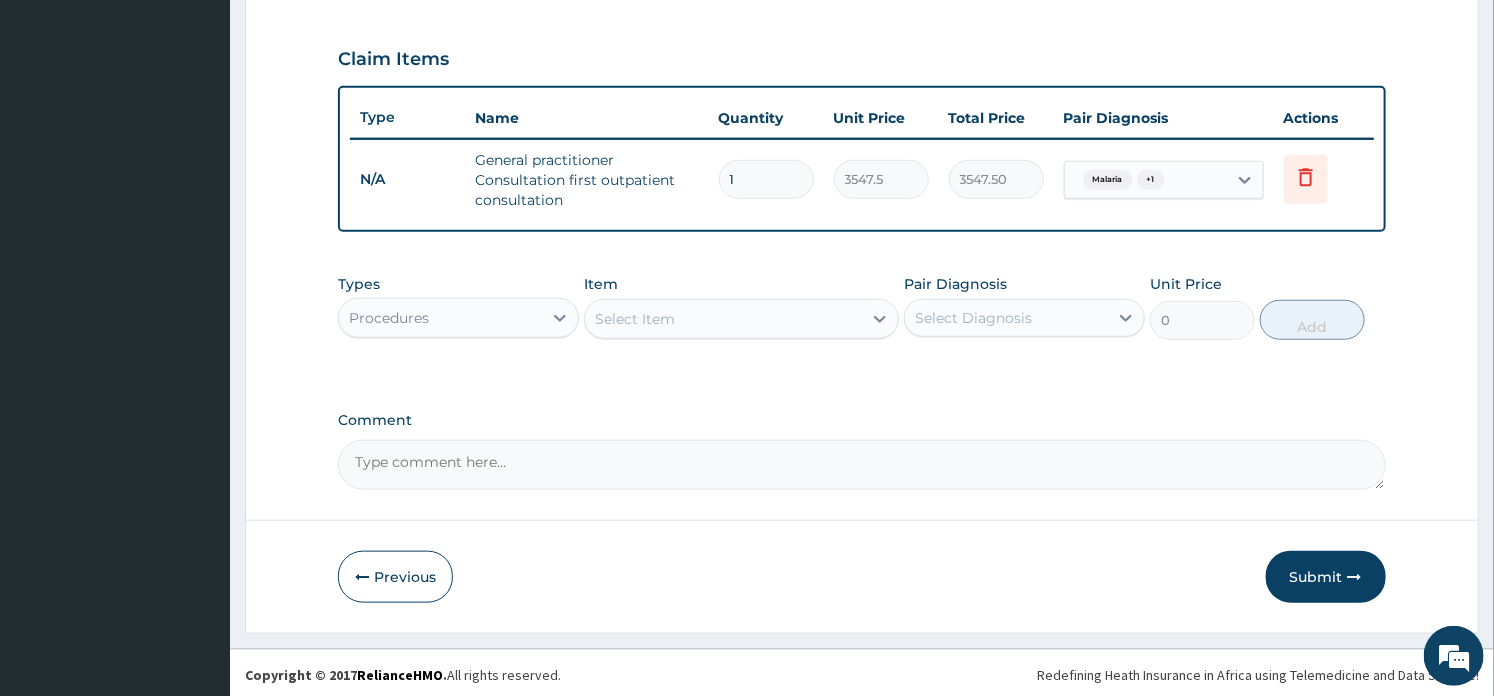 click on "Procedures" at bounding box center [440, 318] 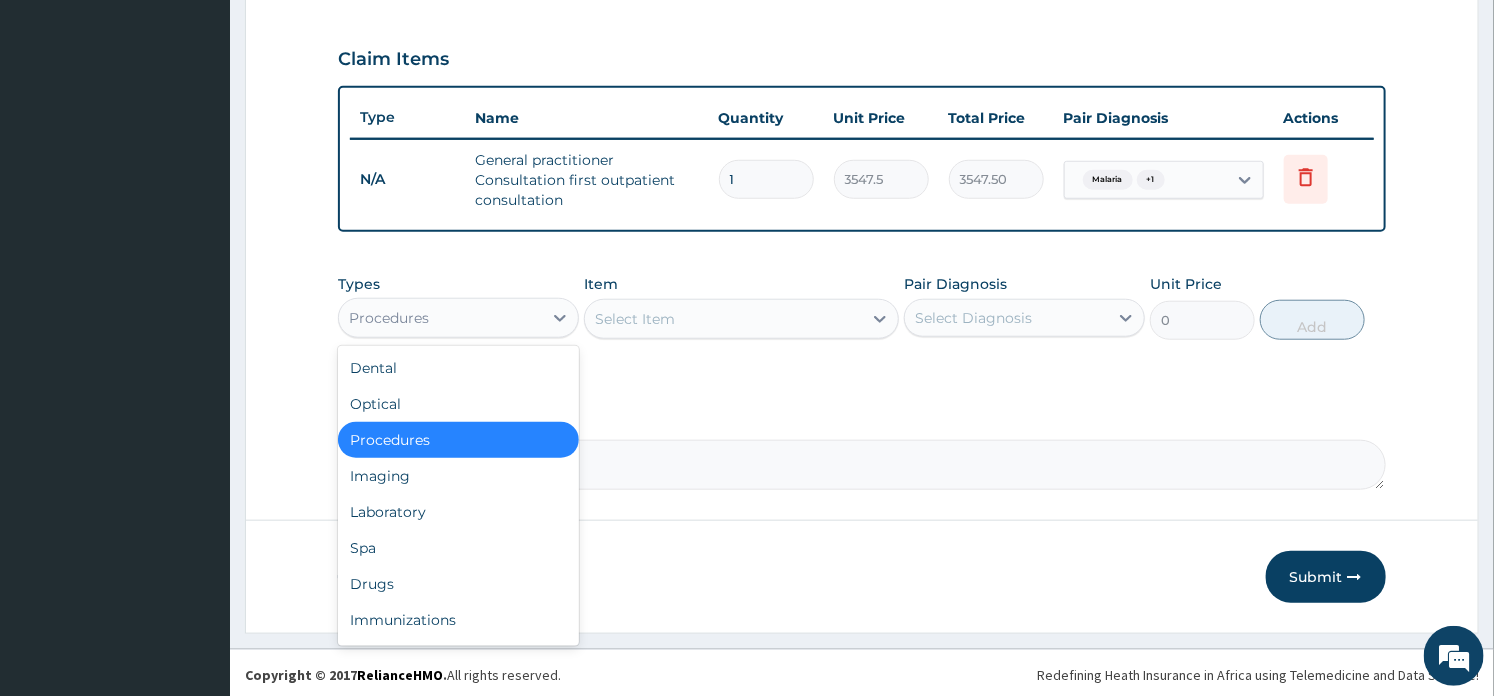 click on "Procedures" at bounding box center [440, 318] 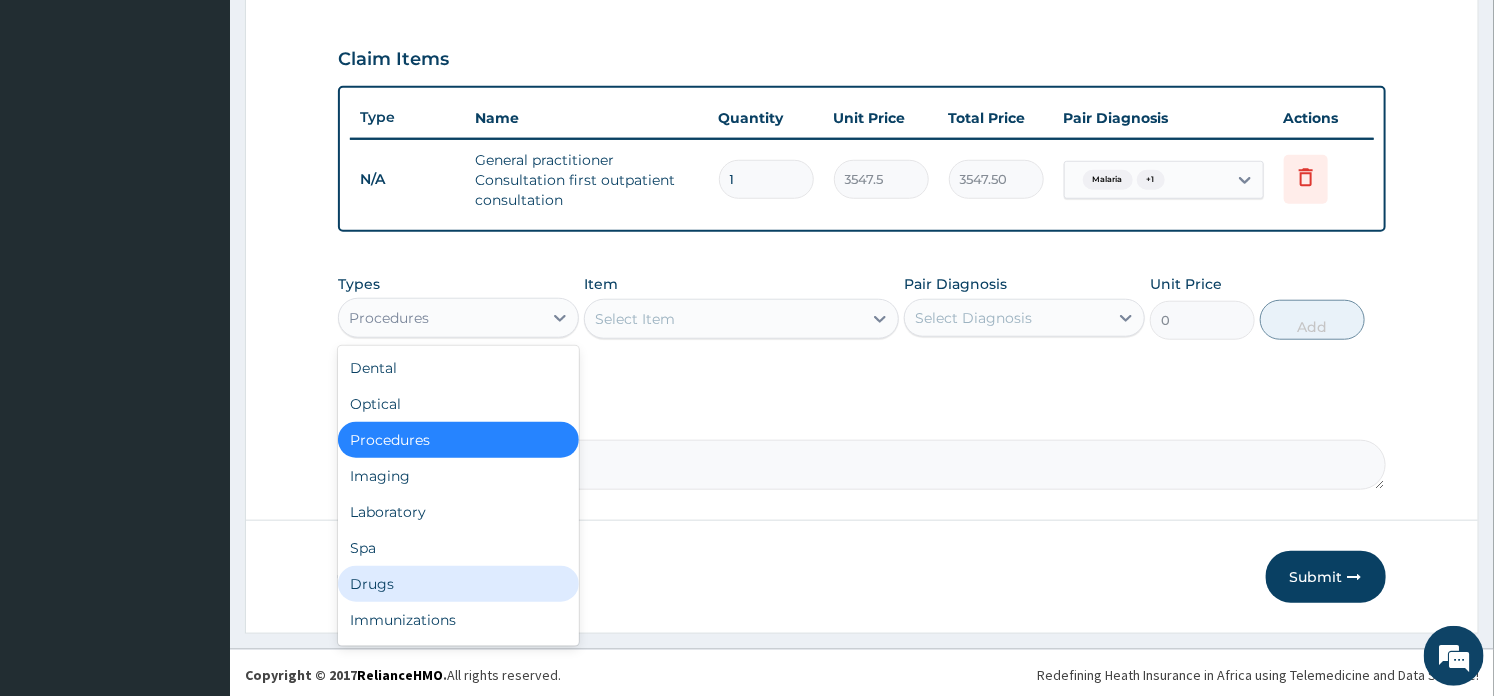 click on "Drugs" at bounding box center [458, 584] 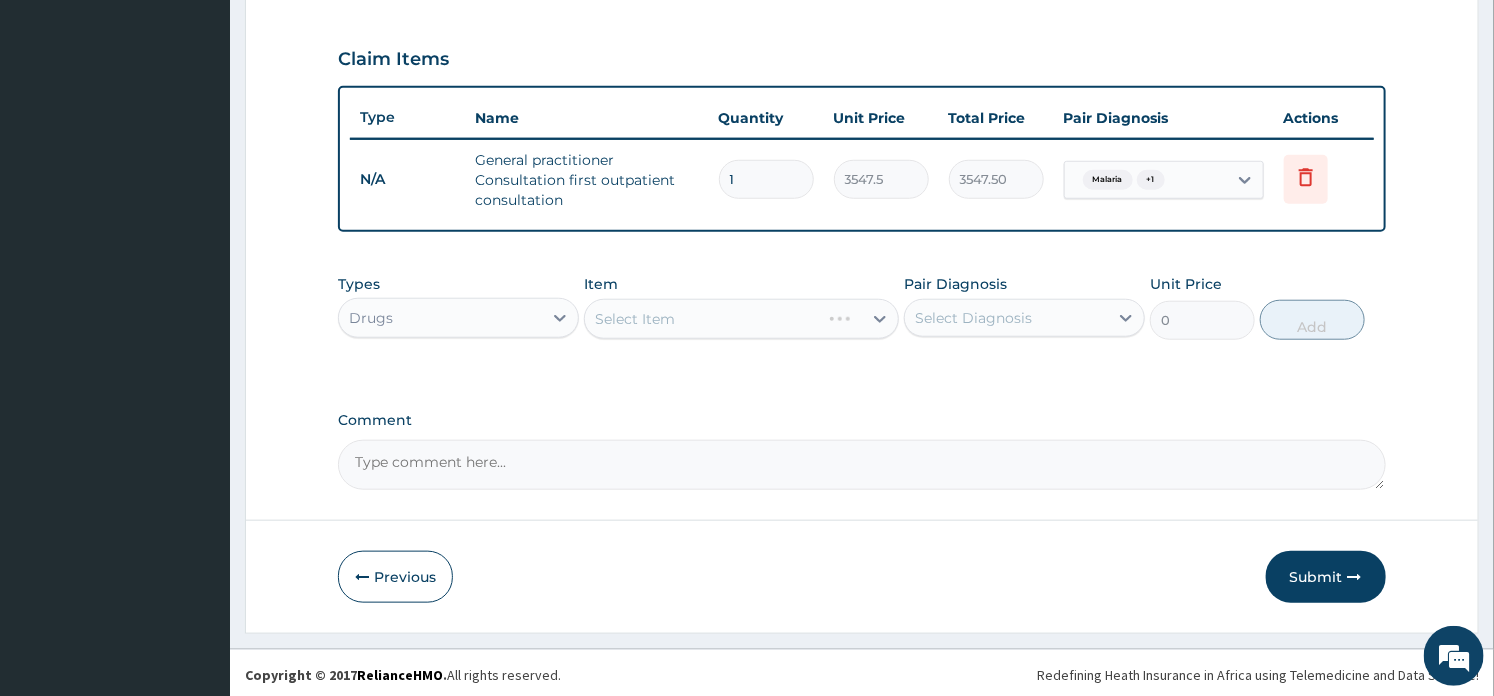 click on "Select Item" at bounding box center (741, 319) 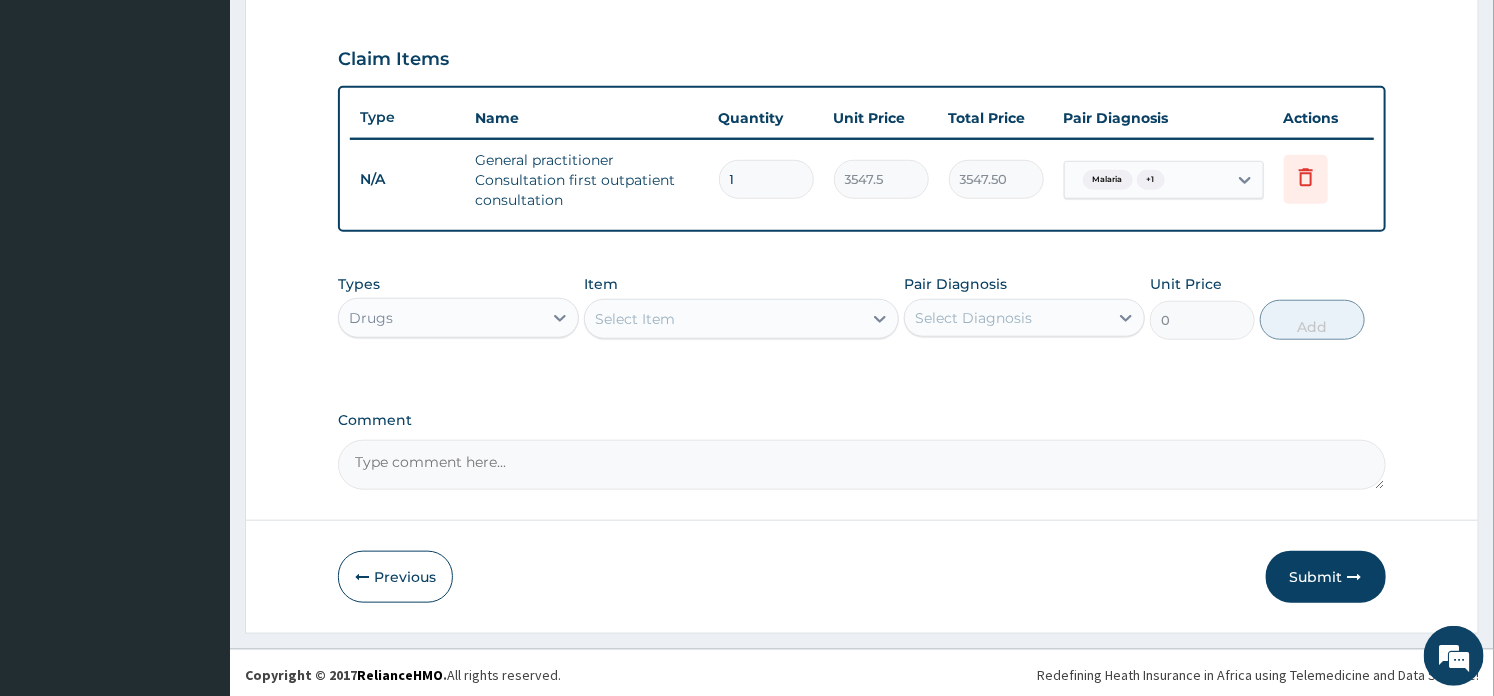 click on "Select Item" at bounding box center (723, 319) 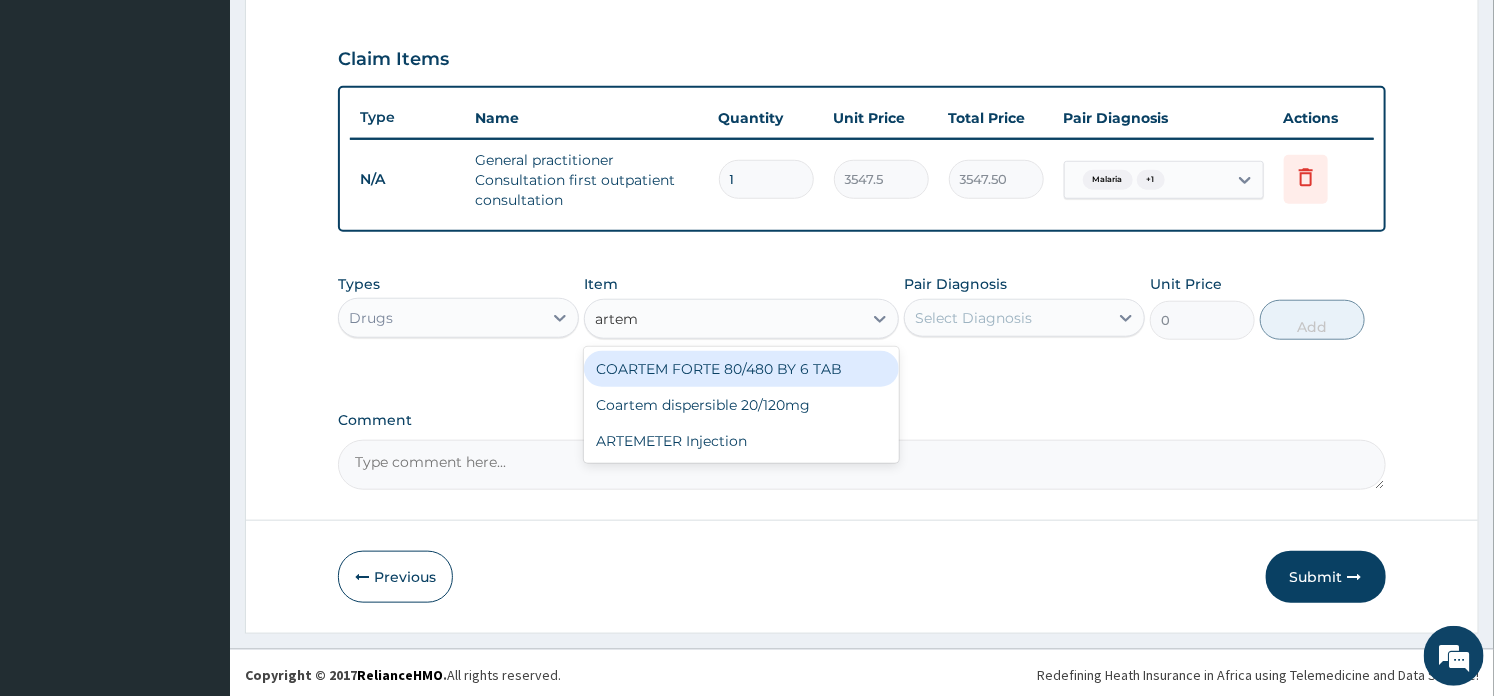 type on "arteme" 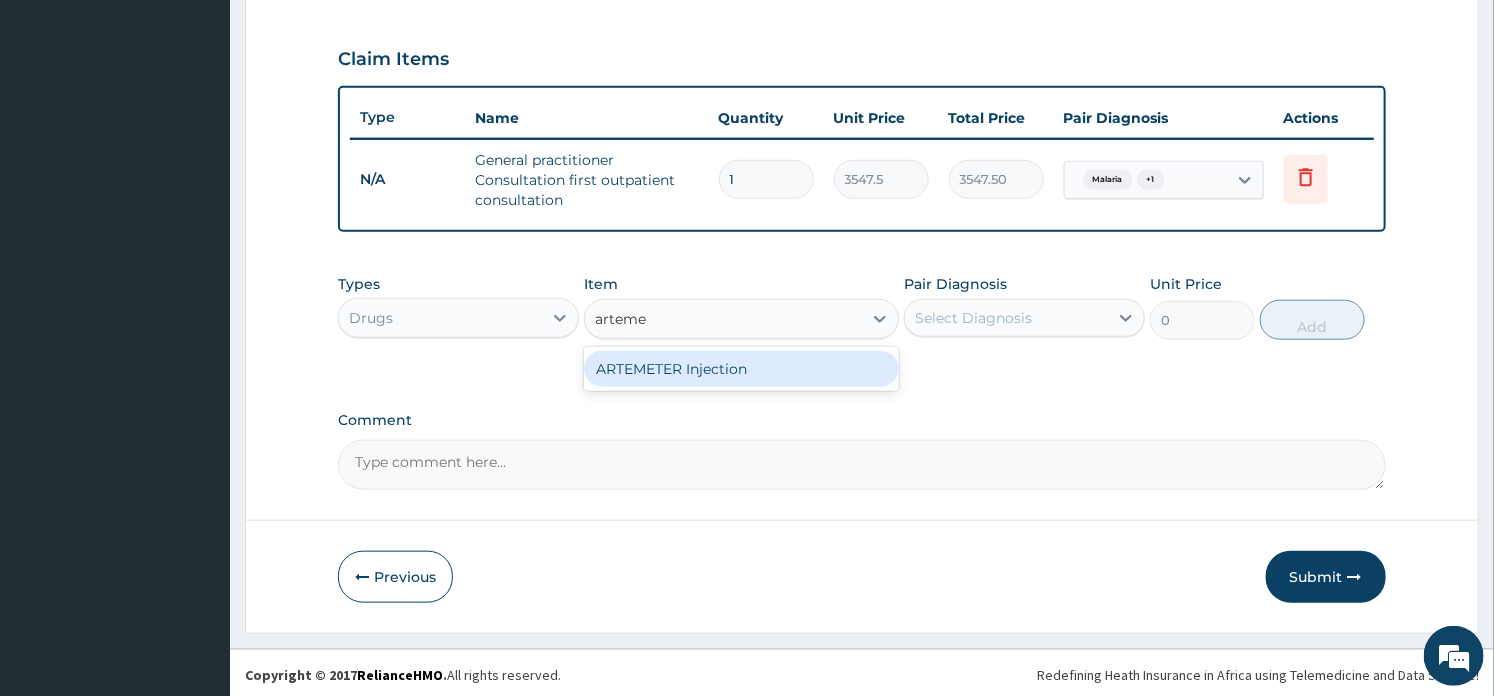 click on "ARTEMETER Injection" at bounding box center (741, 369) 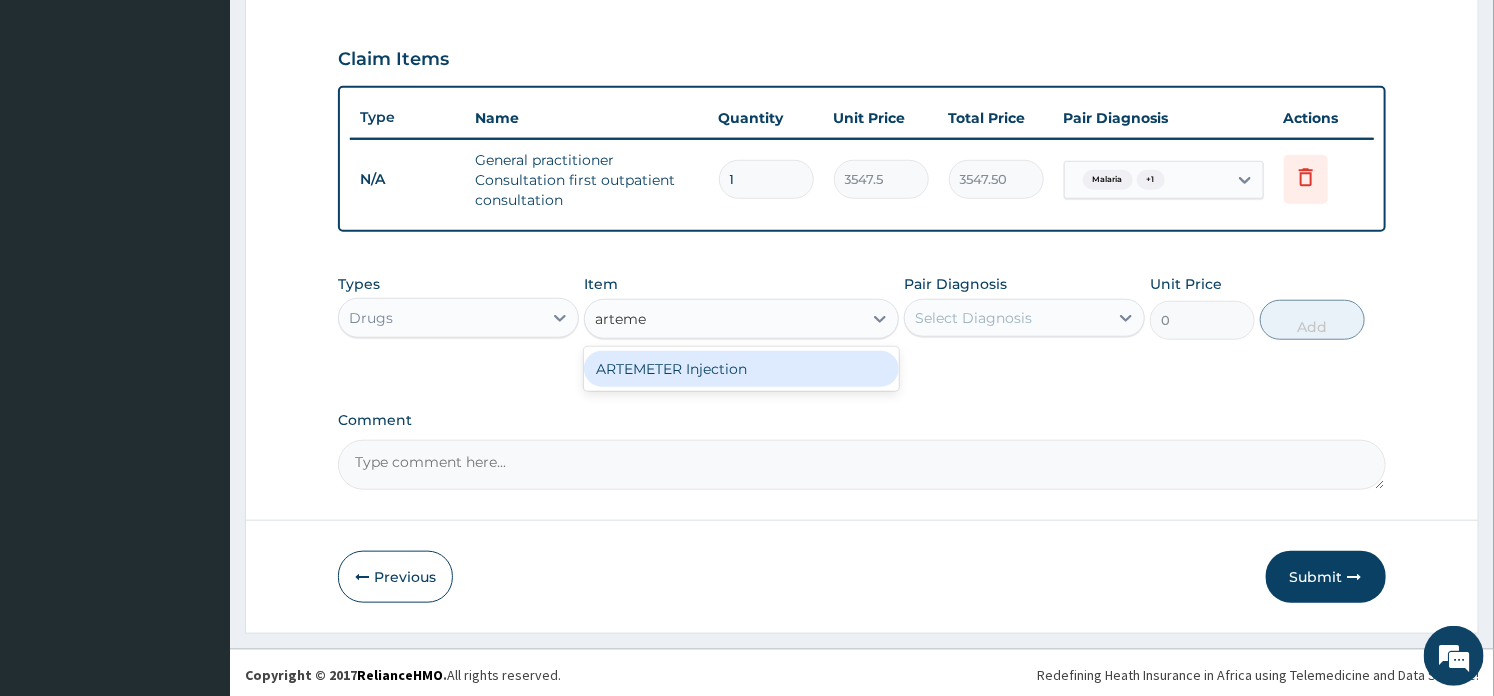 type 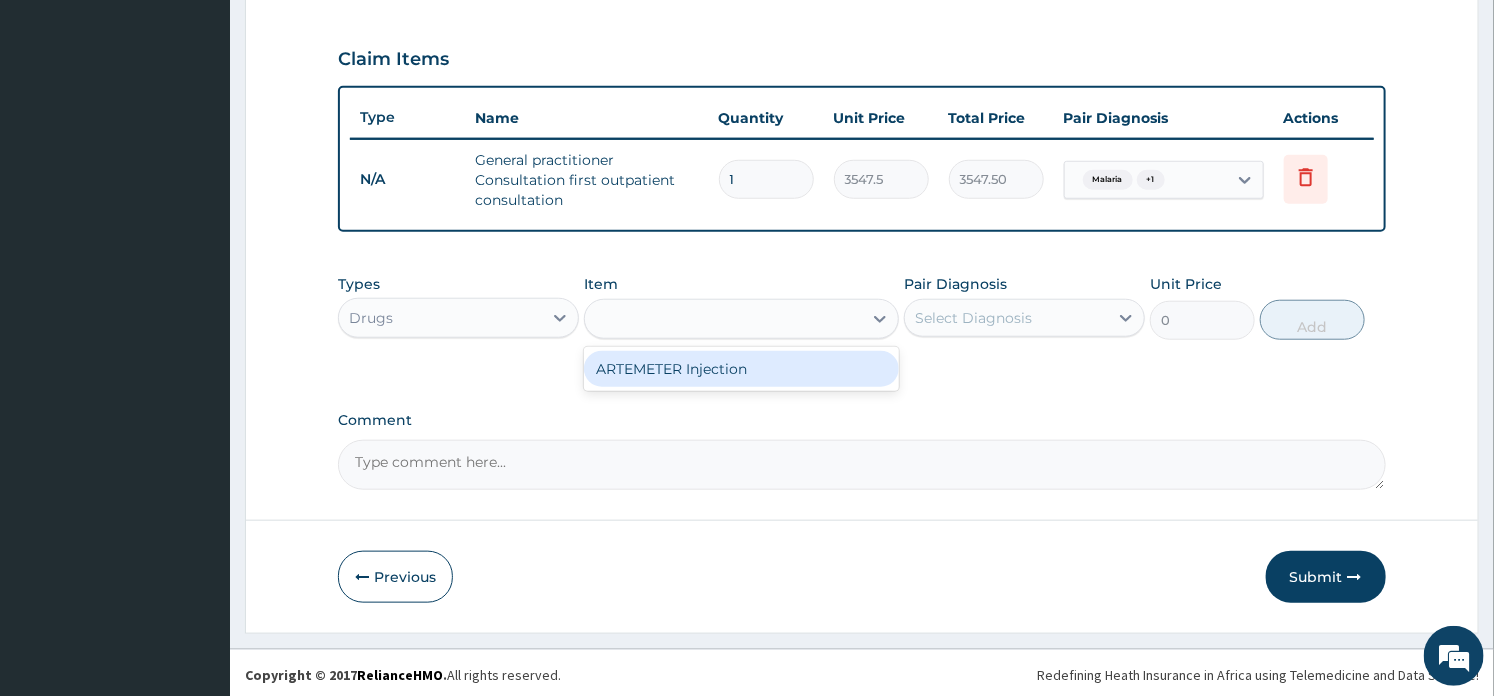 type on "946" 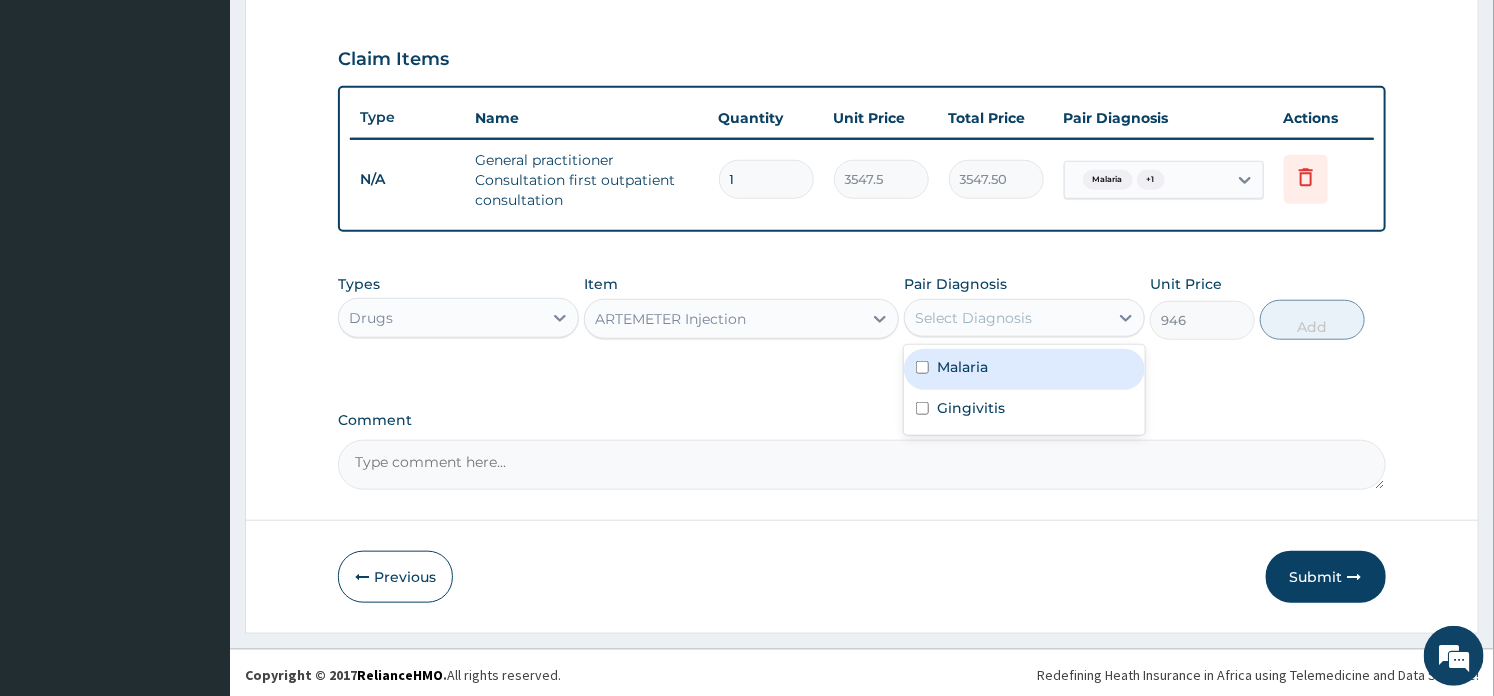 click on "Select Diagnosis" at bounding box center (1006, 318) 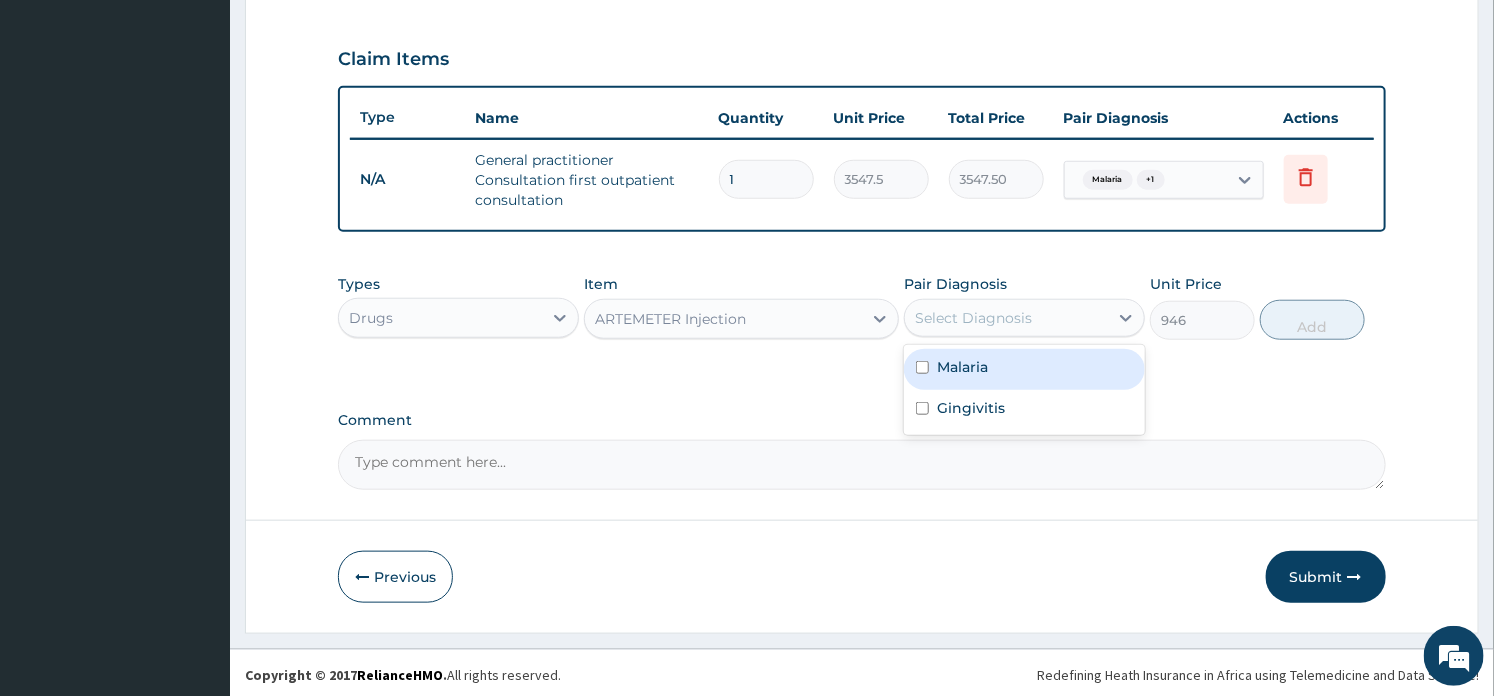 click on "Malaria" at bounding box center (962, 367) 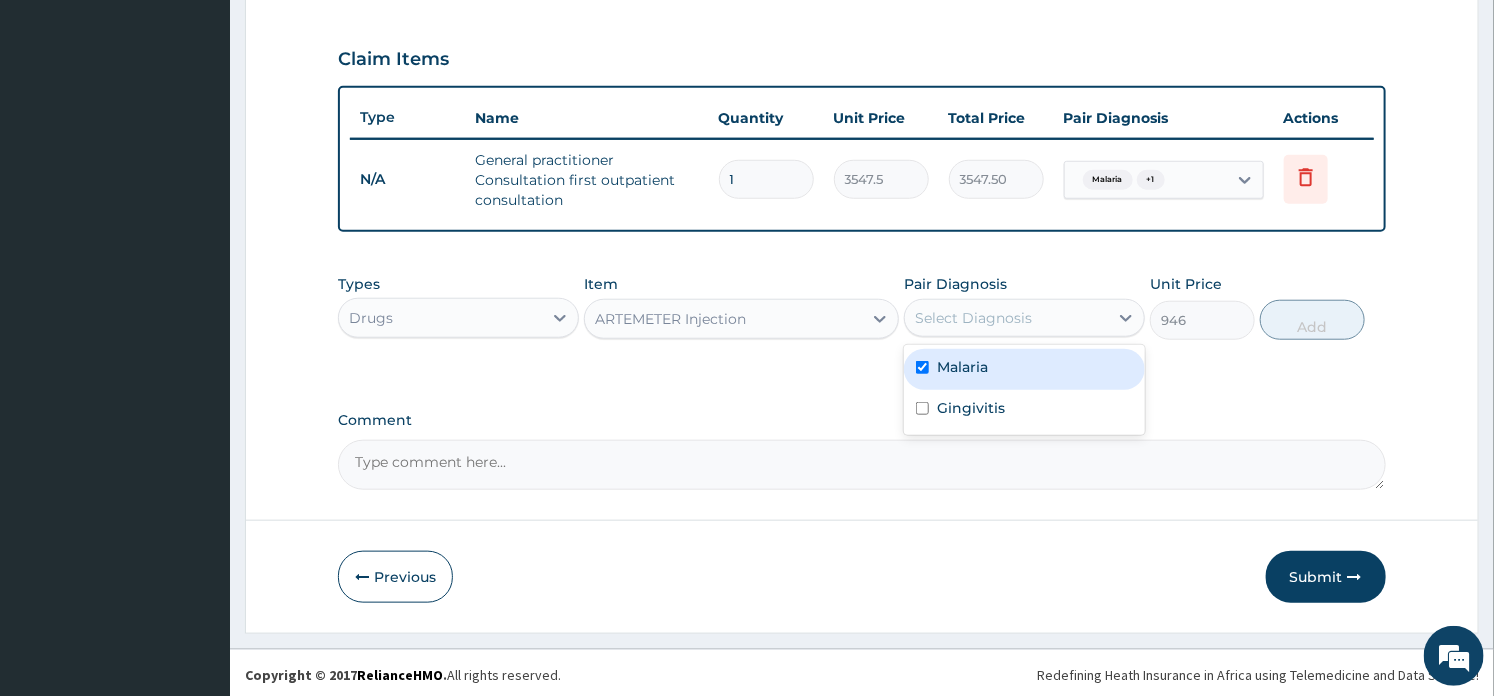 checkbox on "true" 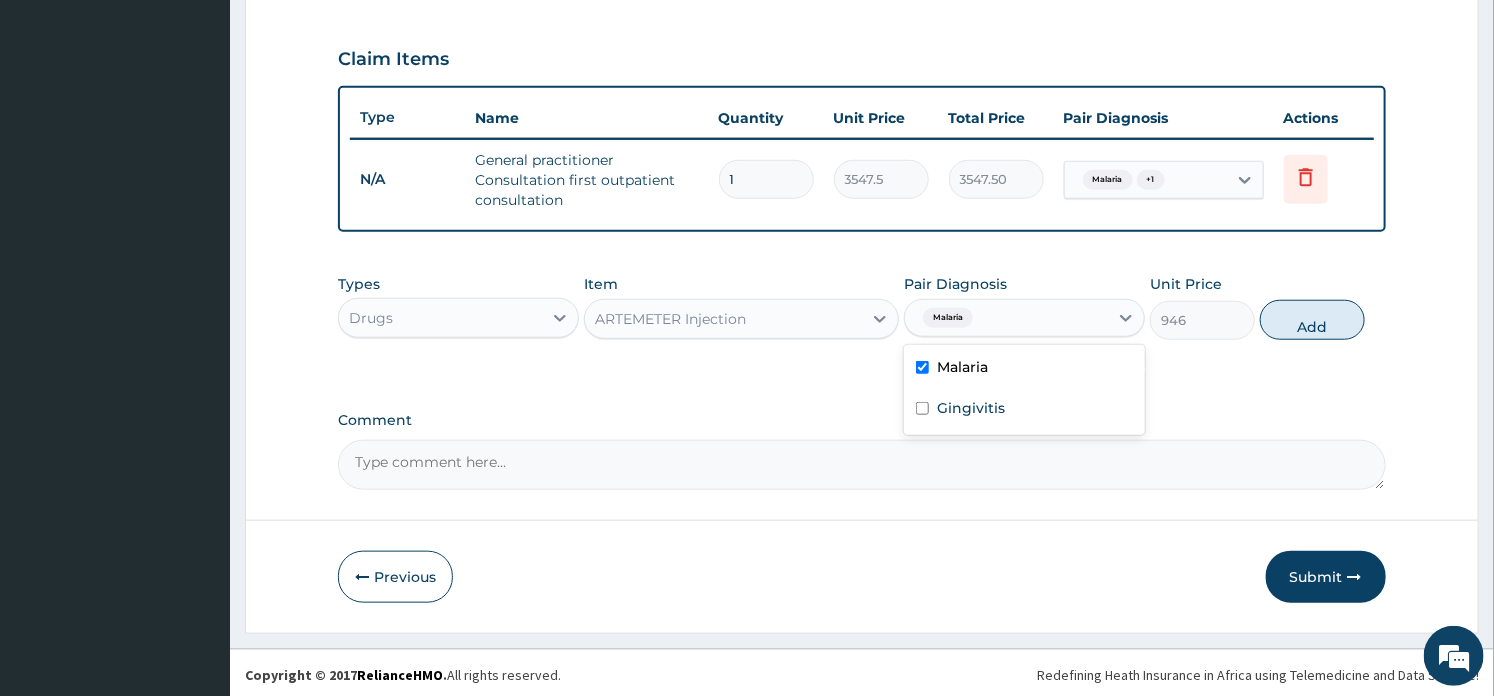 drag, startPoint x: 1292, startPoint y: 303, endPoint x: 1181, endPoint y: 310, distance: 111.220505 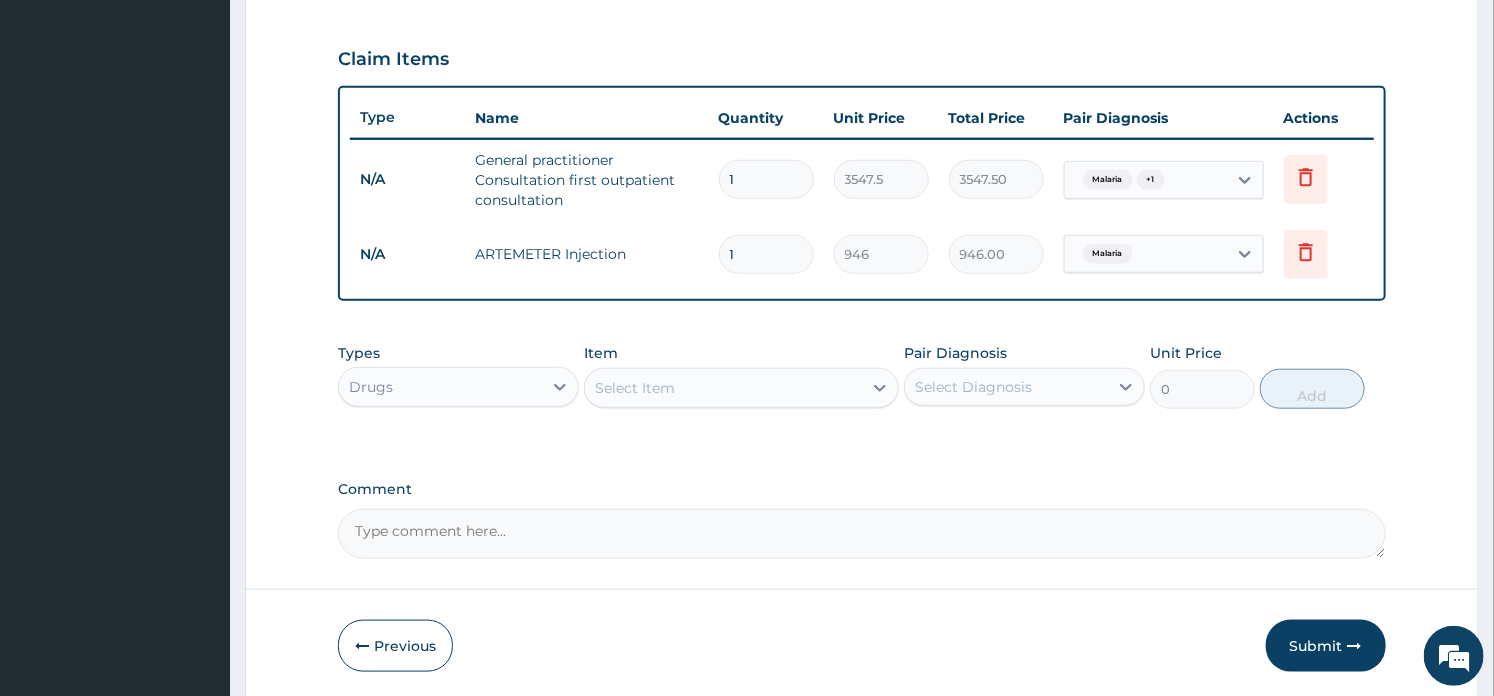 click on "1" at bounding box center (766, 254) 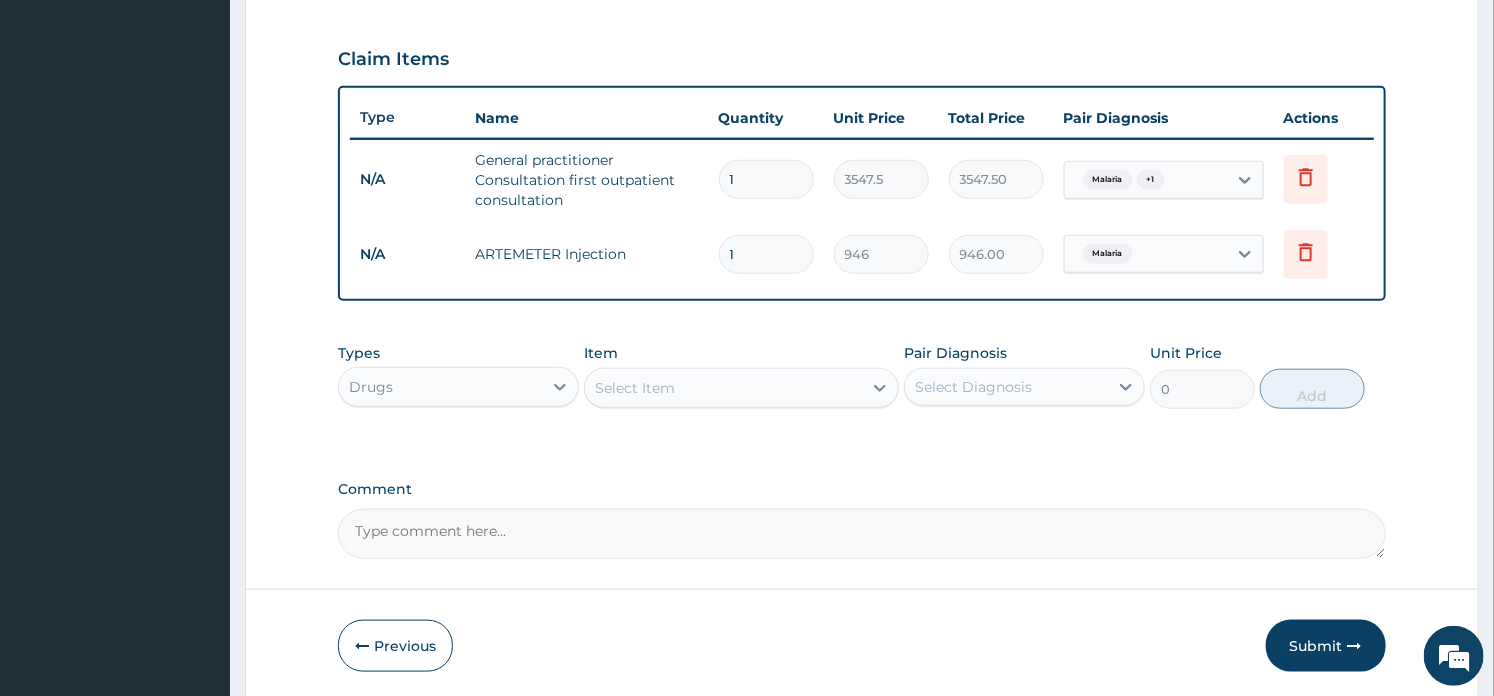 click on "1" at bounding box center [766, 254] 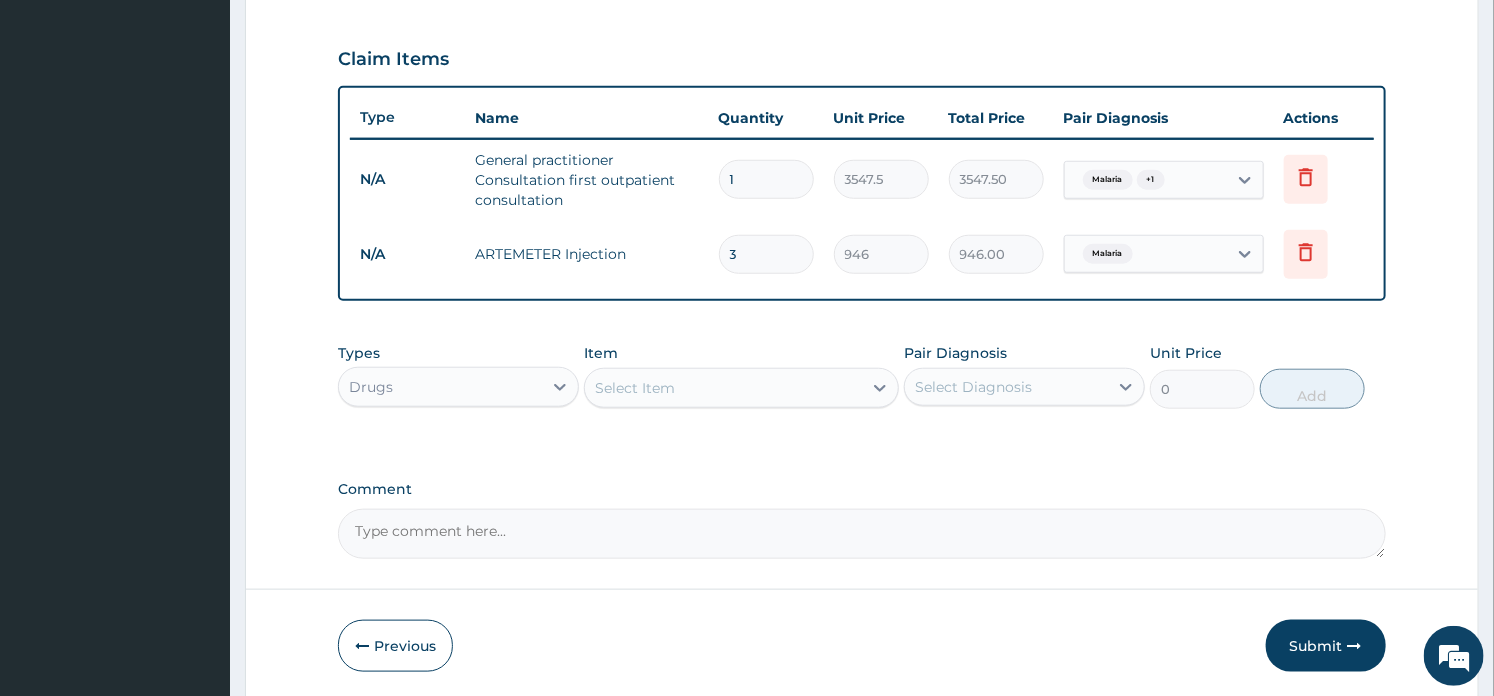 type on "2838.00" 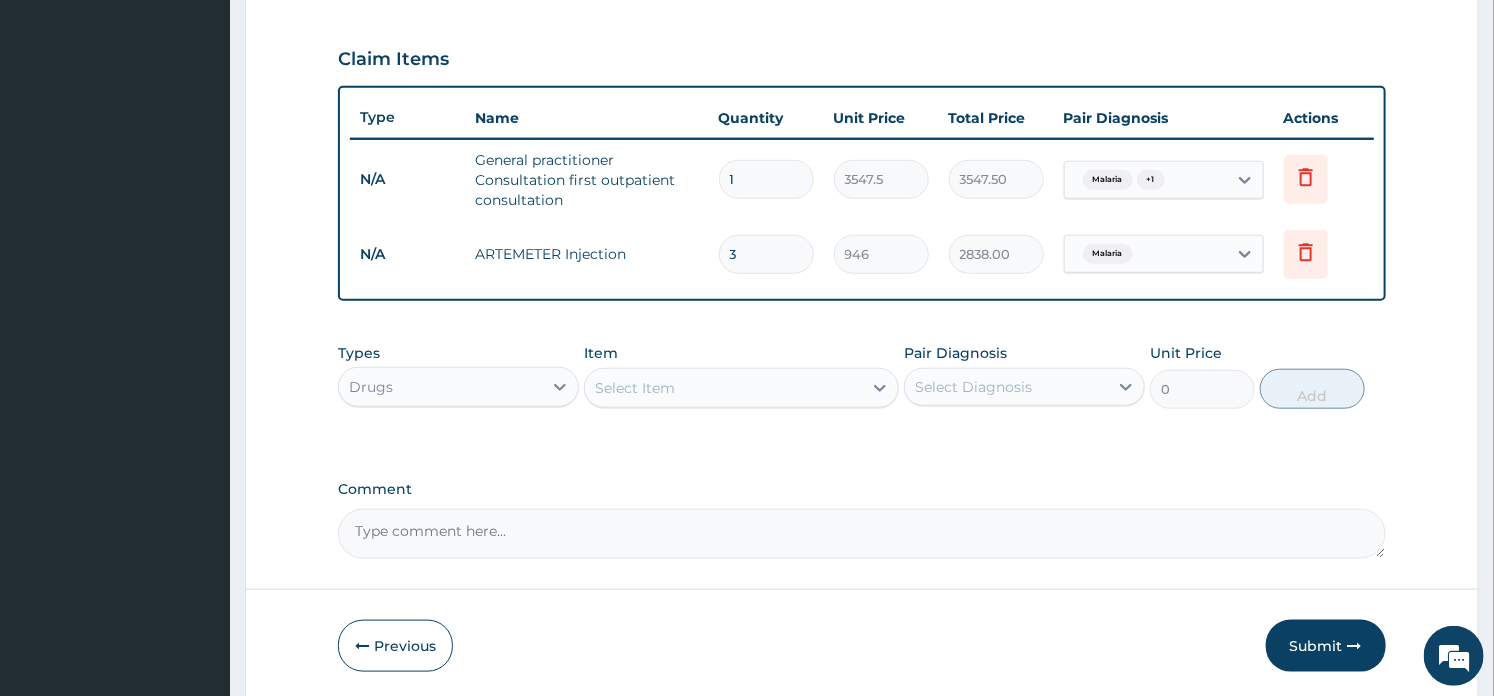type on "3" 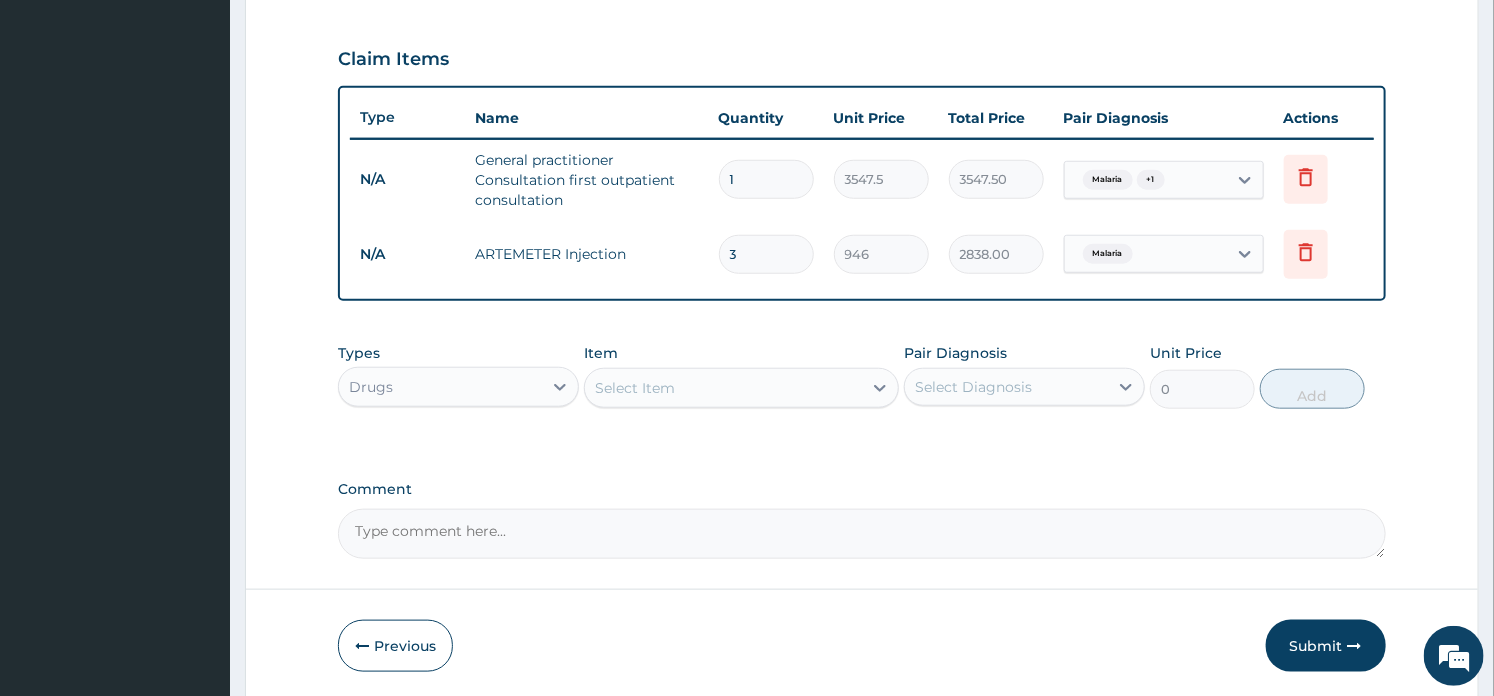 click on "Select Item" at bounding box center [723, 388] 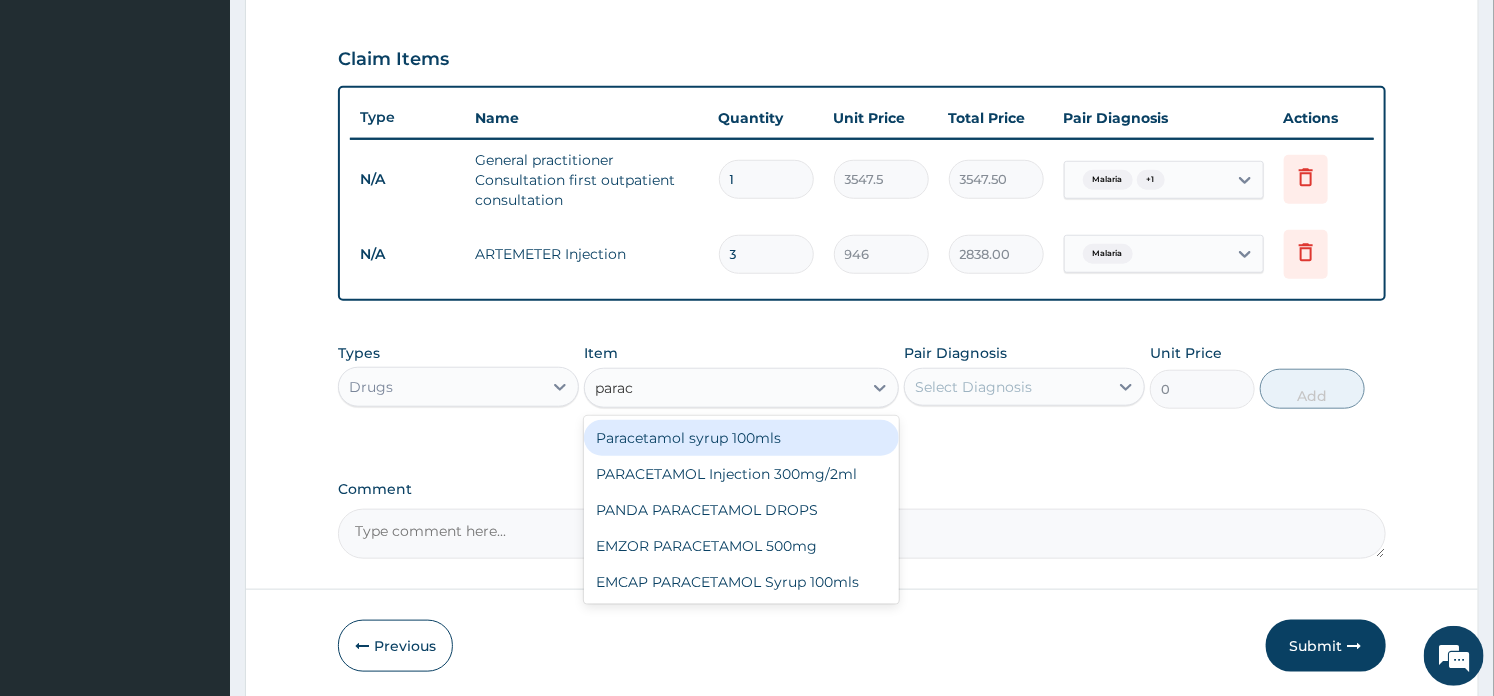 type on "parace" 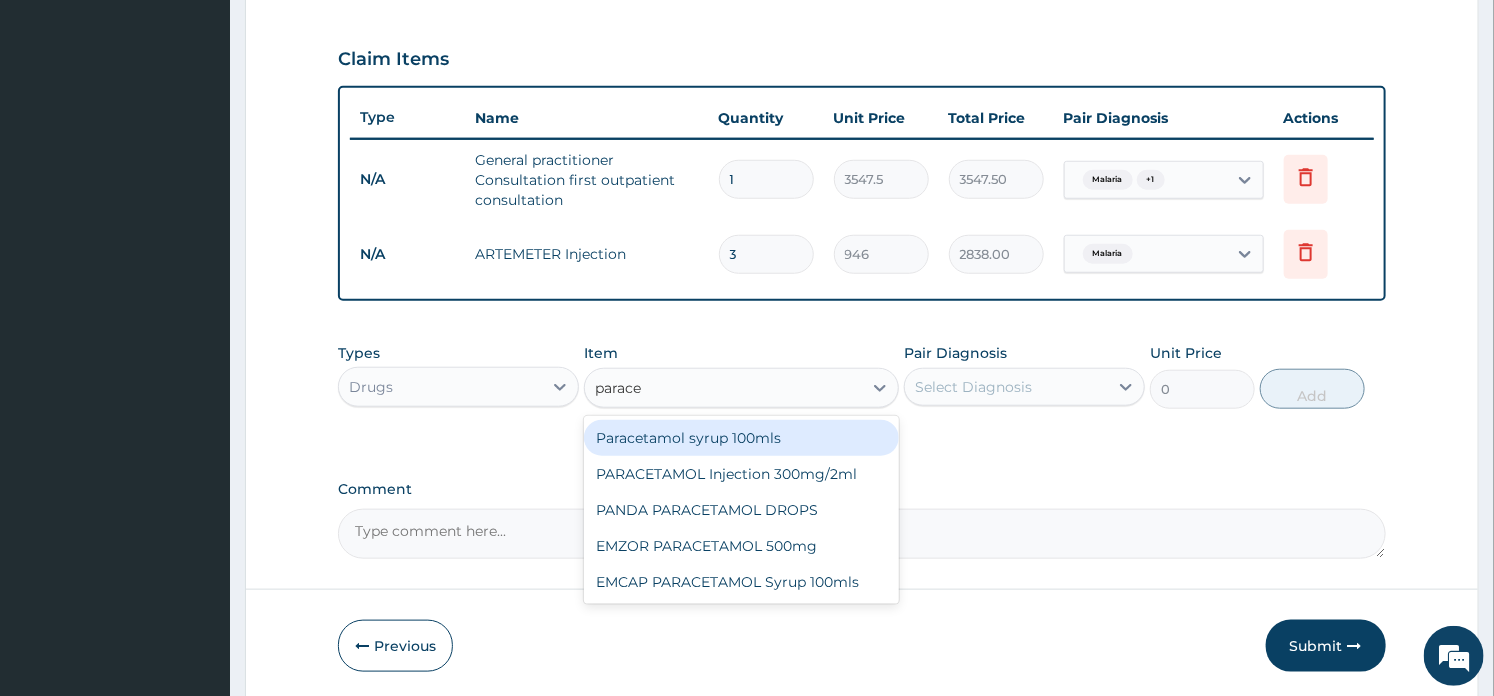 click on "Paracetamol syrup 100mls" at bounding box center [741, 438] 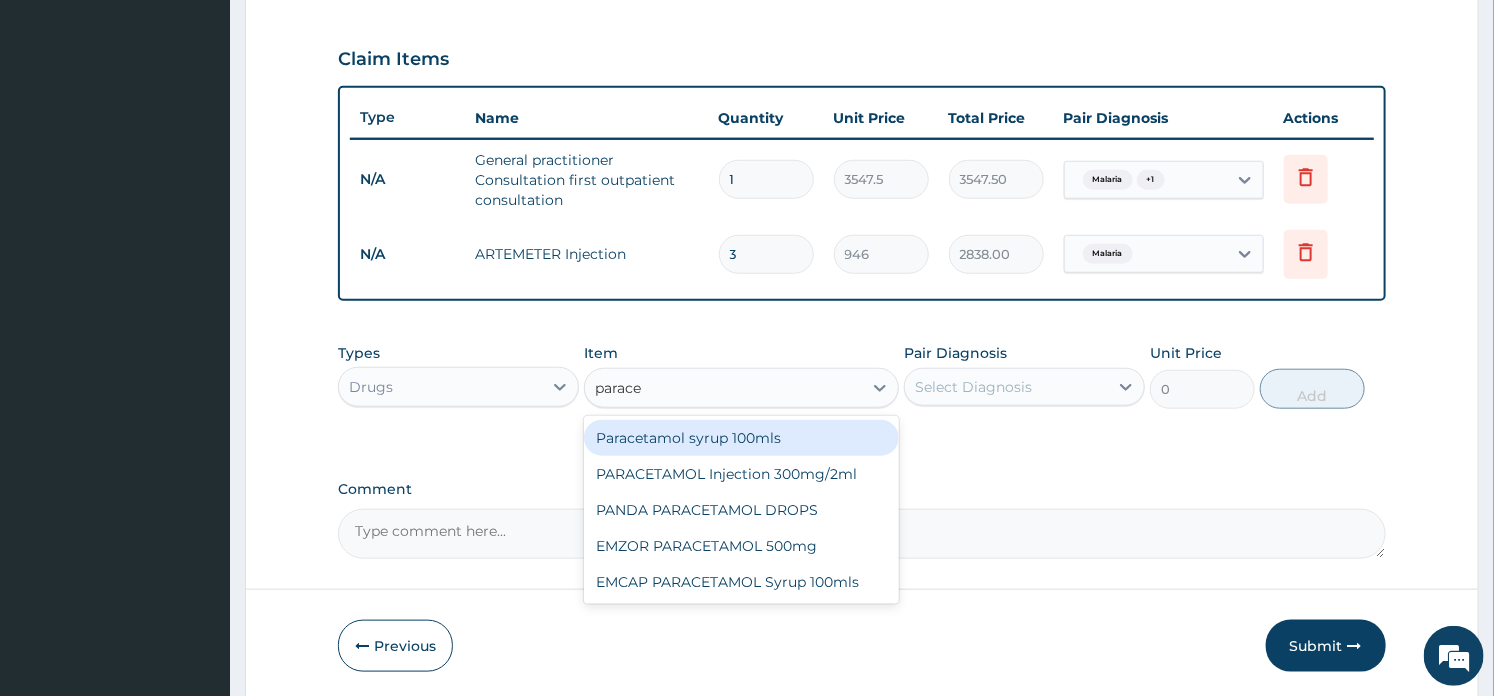 type 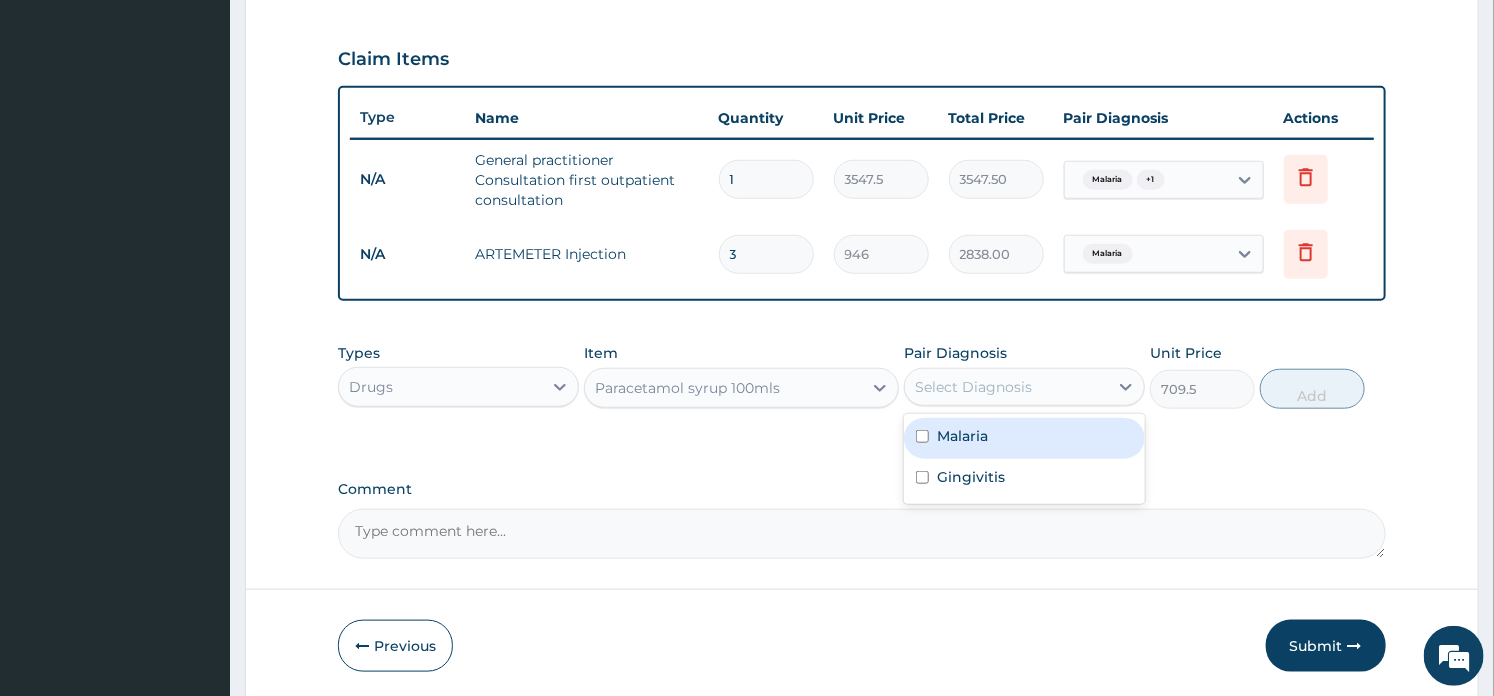 click on "Select Diagnosis" at bounding box center [1024, 387] 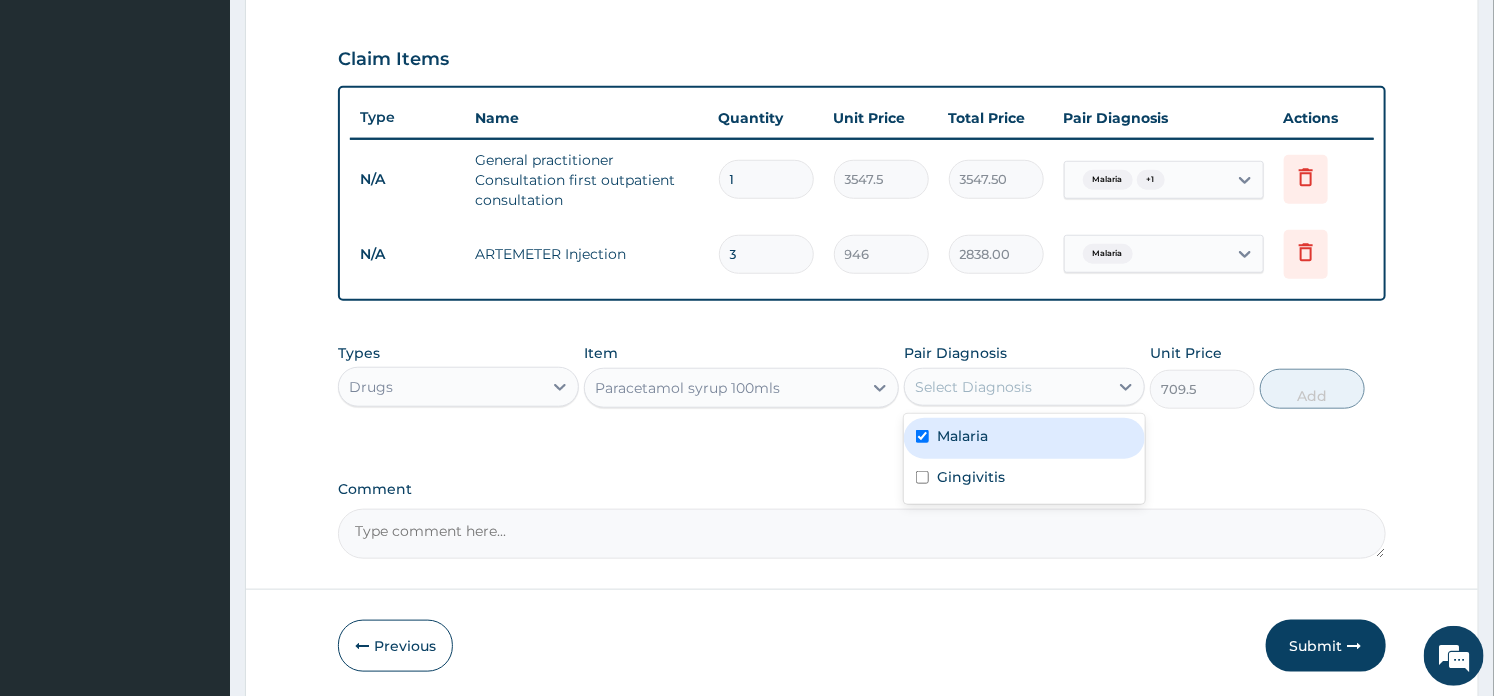 checkbox on "true" 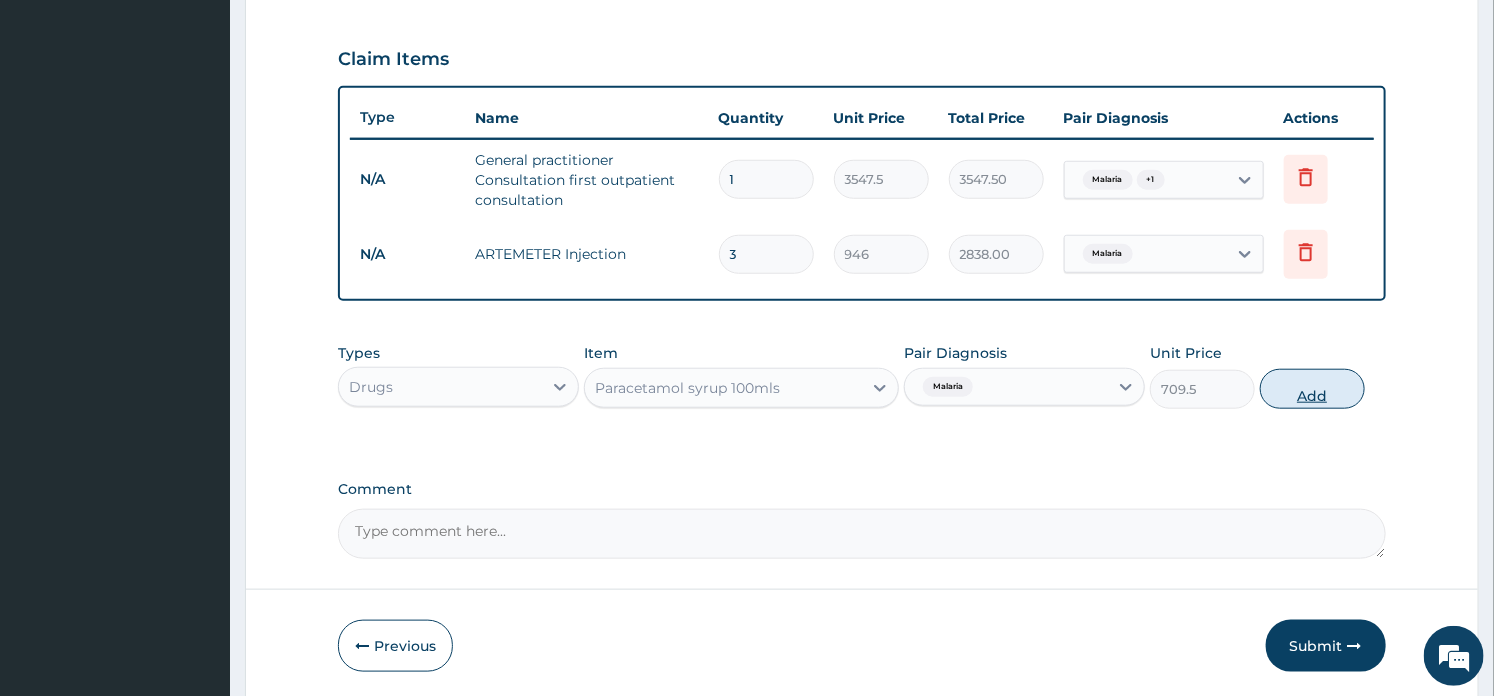 click on "Add" at bounding box center [1312, 389] 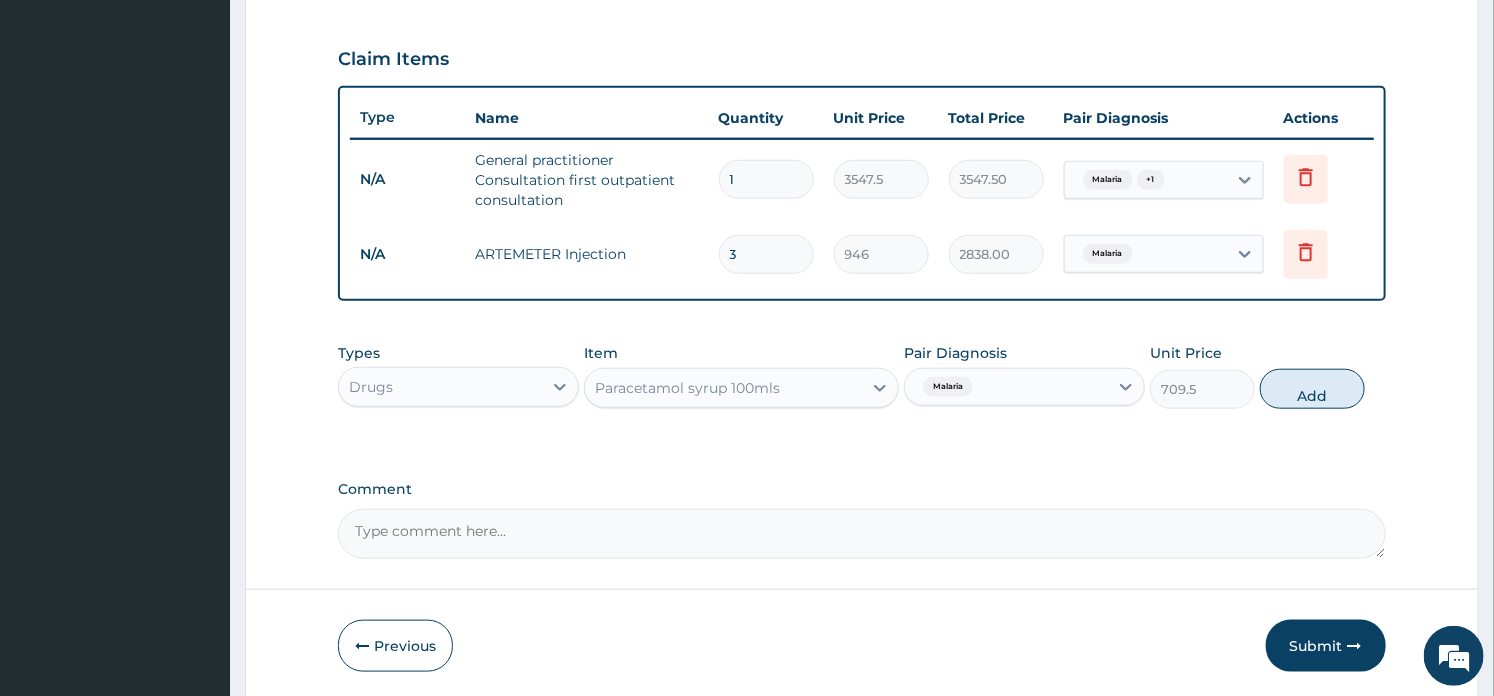 type on "0" 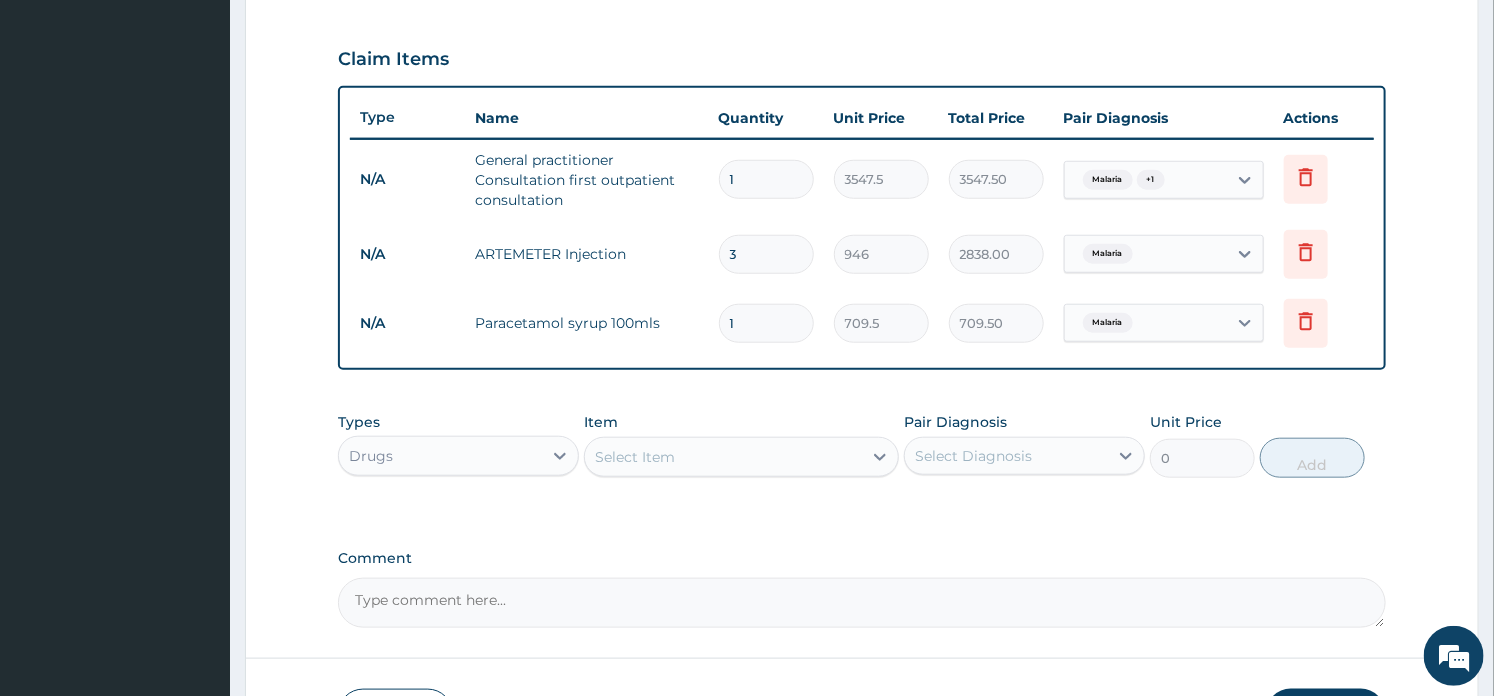 scroll, scrollTop: 797, scrollLeft: 0, axis: vertical 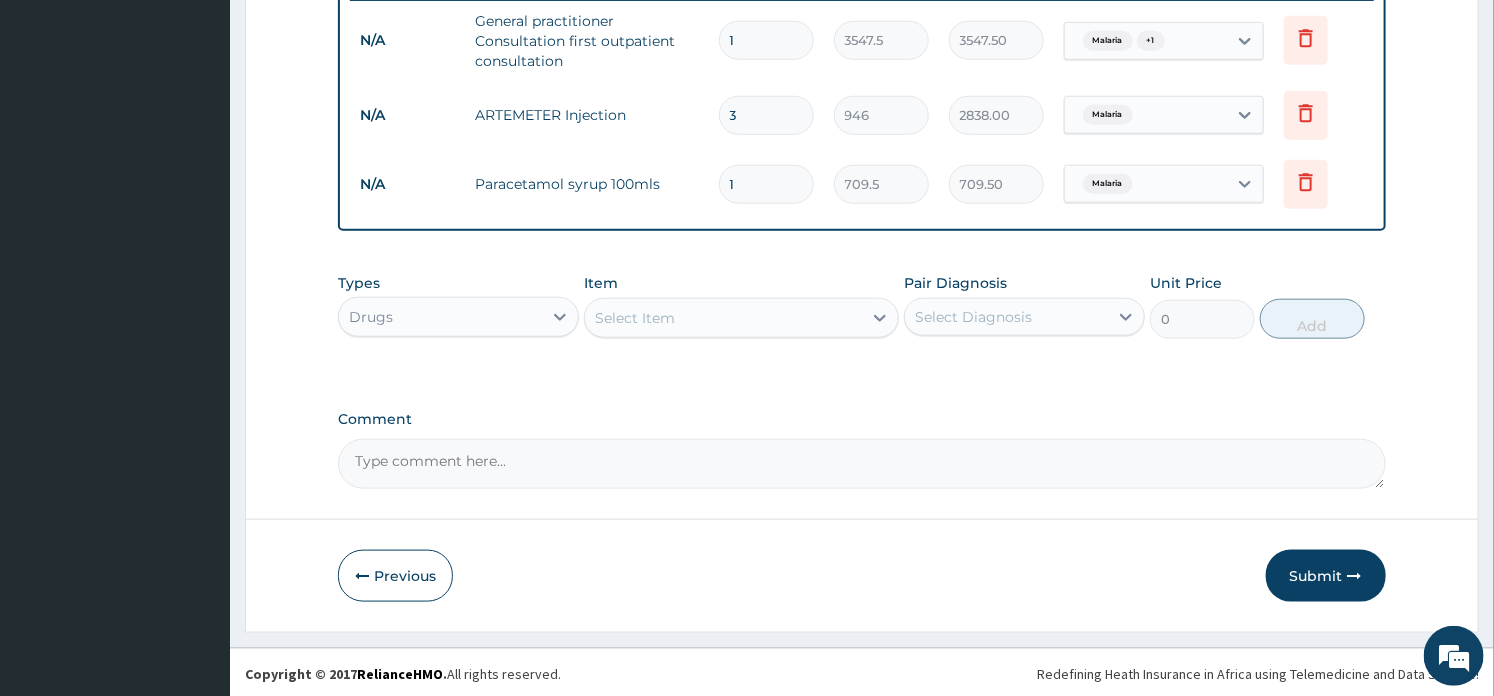 click on "Select Item" at bounding box center [723, 318] 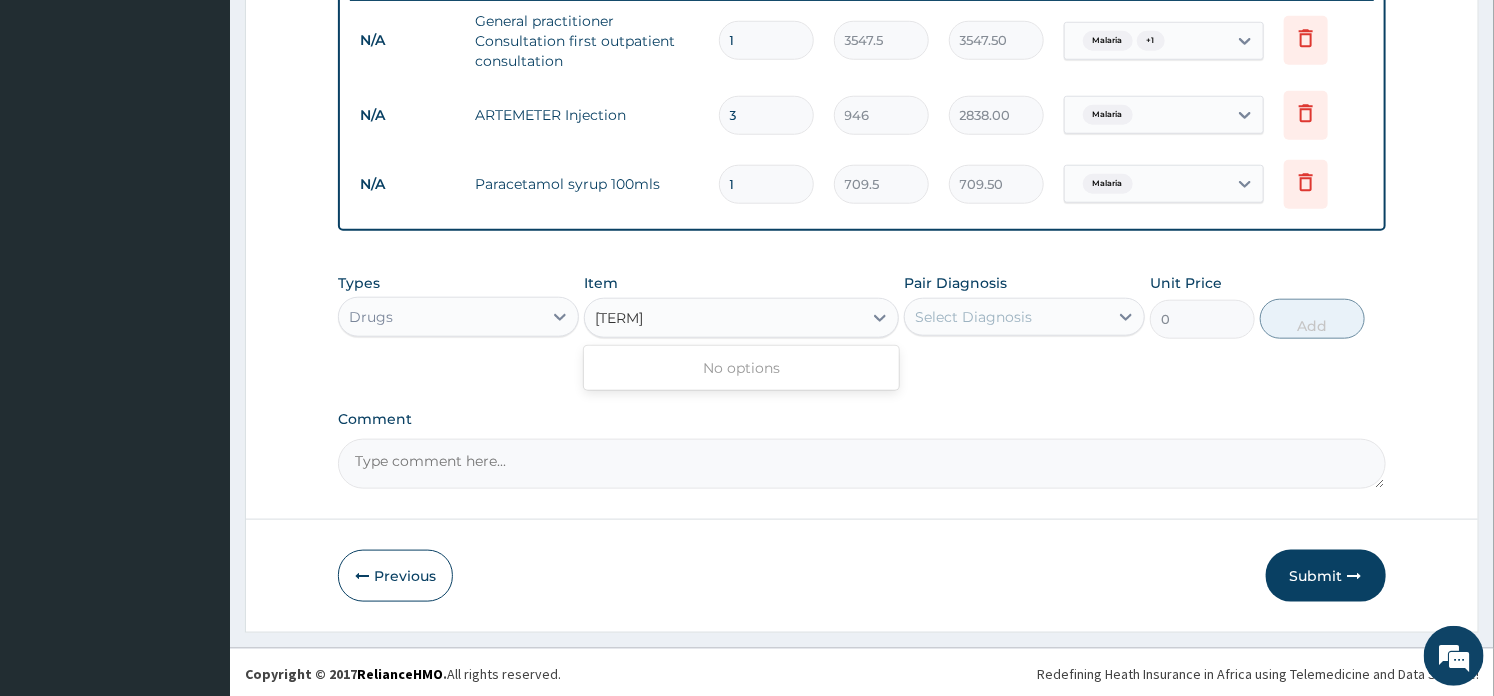 type on "erythr" 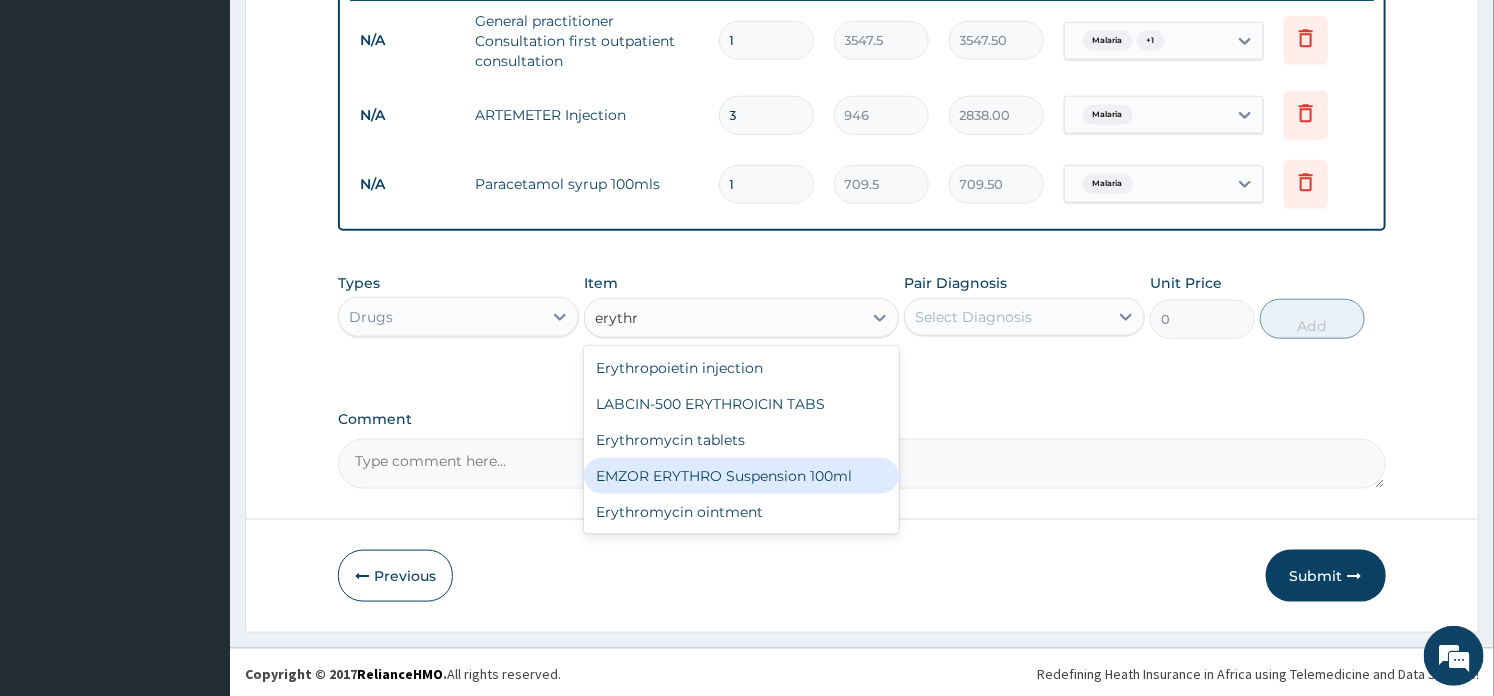 click on "EMZOR ERYTHRO Suspension 100ml" at bounding box center (741, 476) 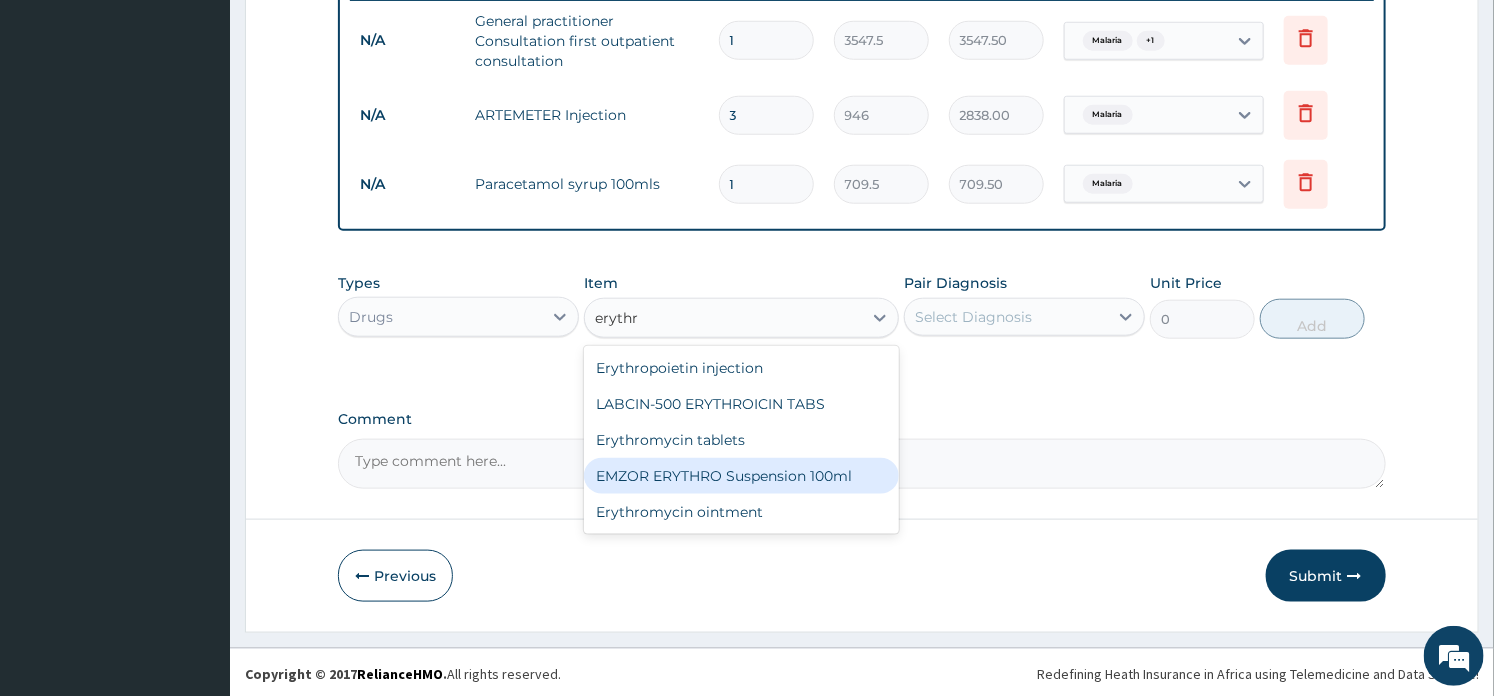 type 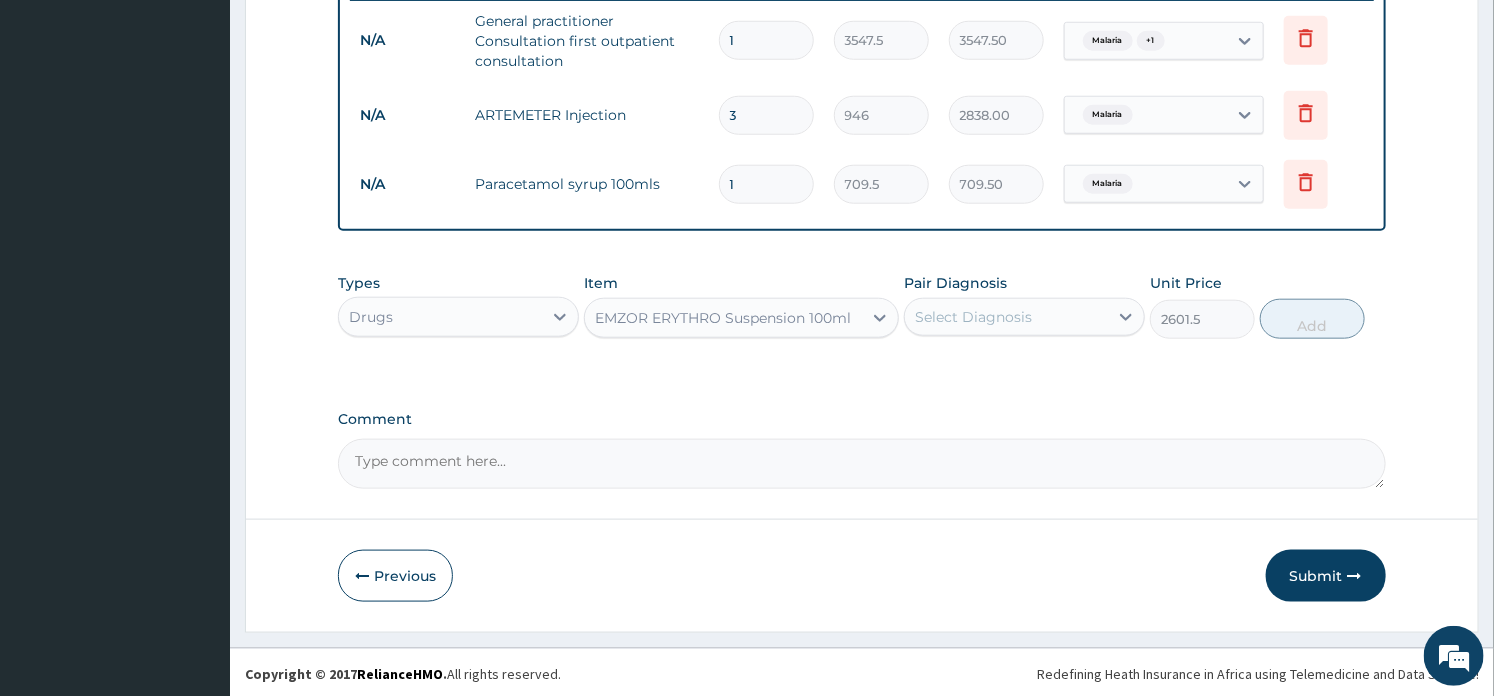 click on "Select Diagnosis" at bounding box center (1006, 317) 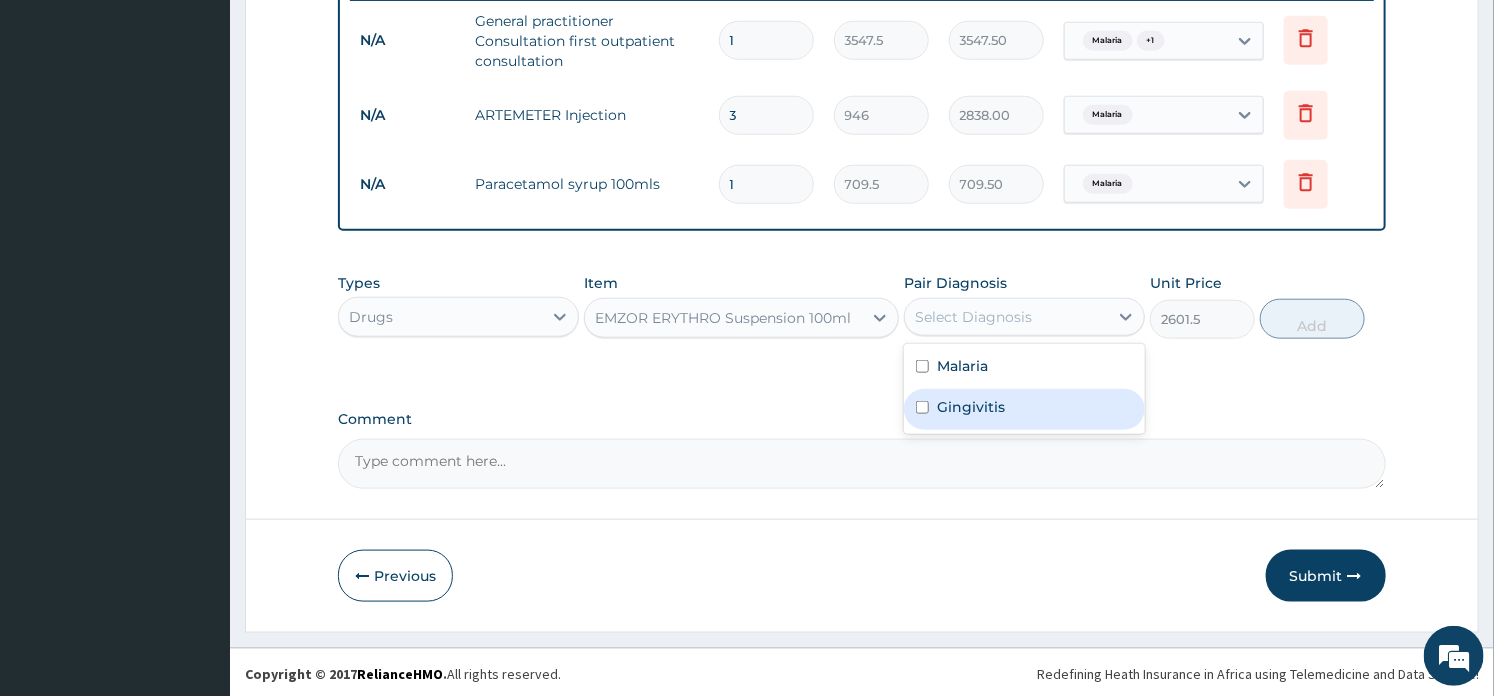 click on "Gingivitis" at bounding box center [971, 407] 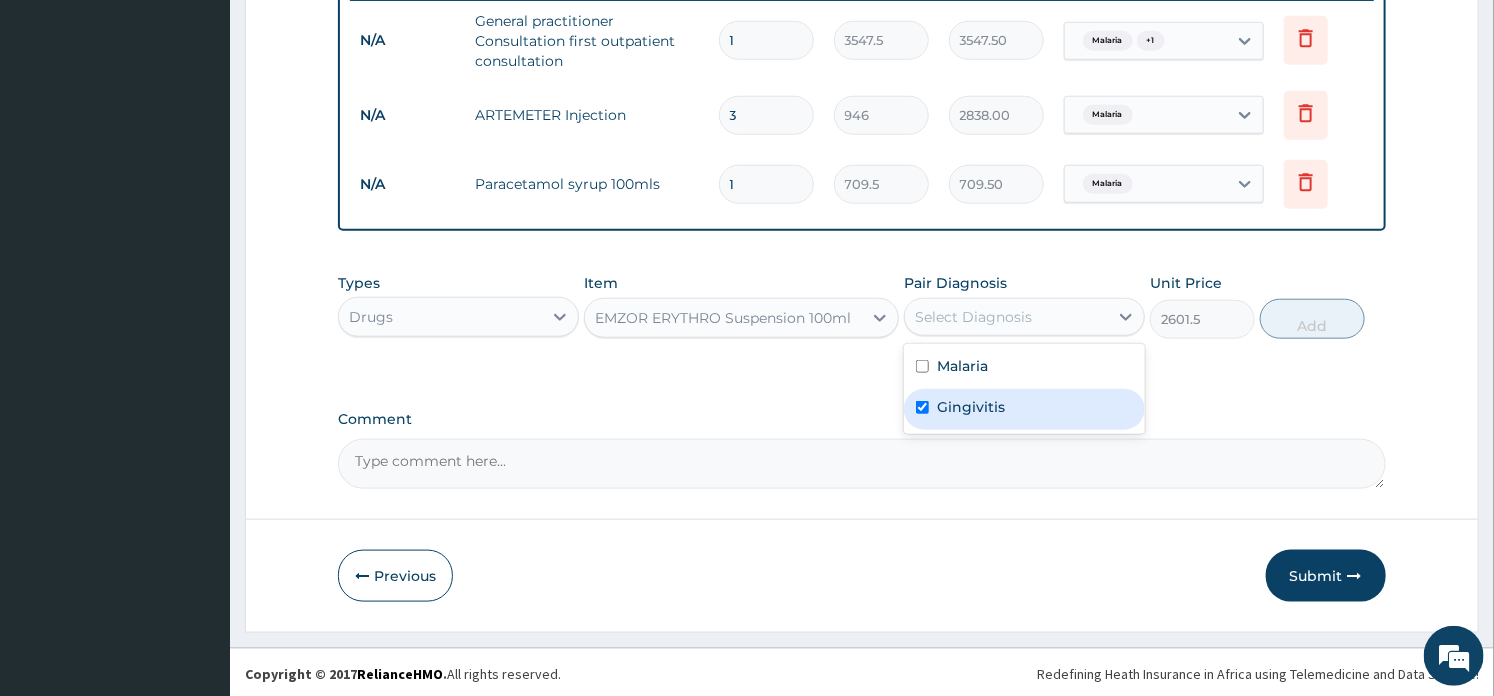 checkbox on "true" 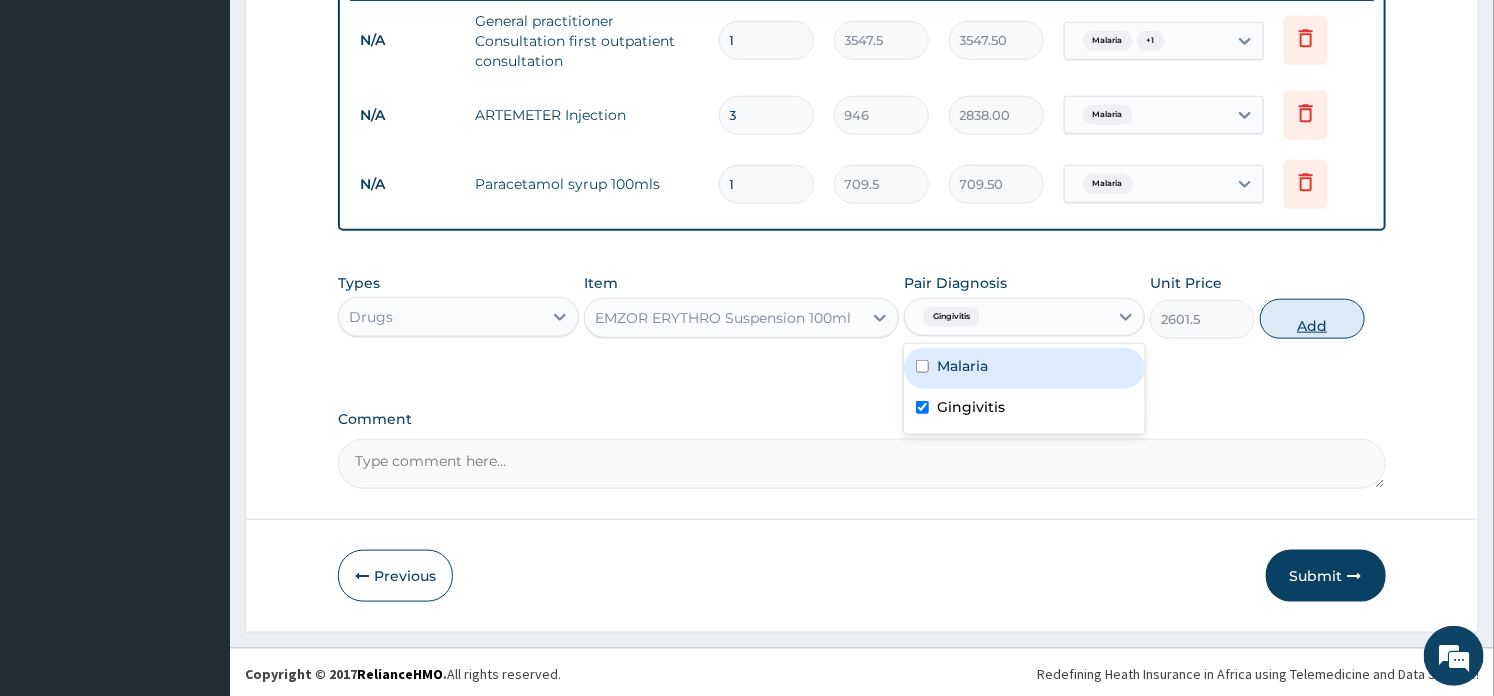 click on "Add" at bounding box center (1312, 319) 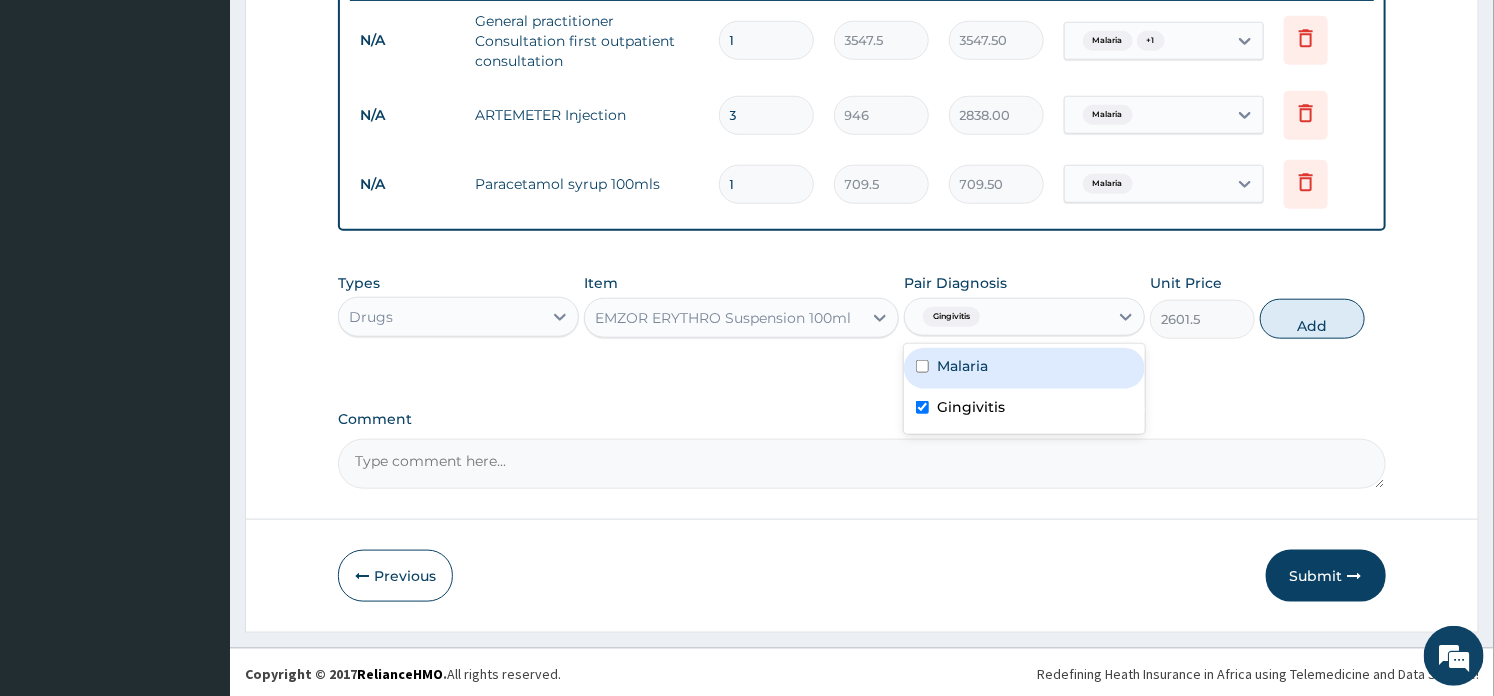 type on "0" 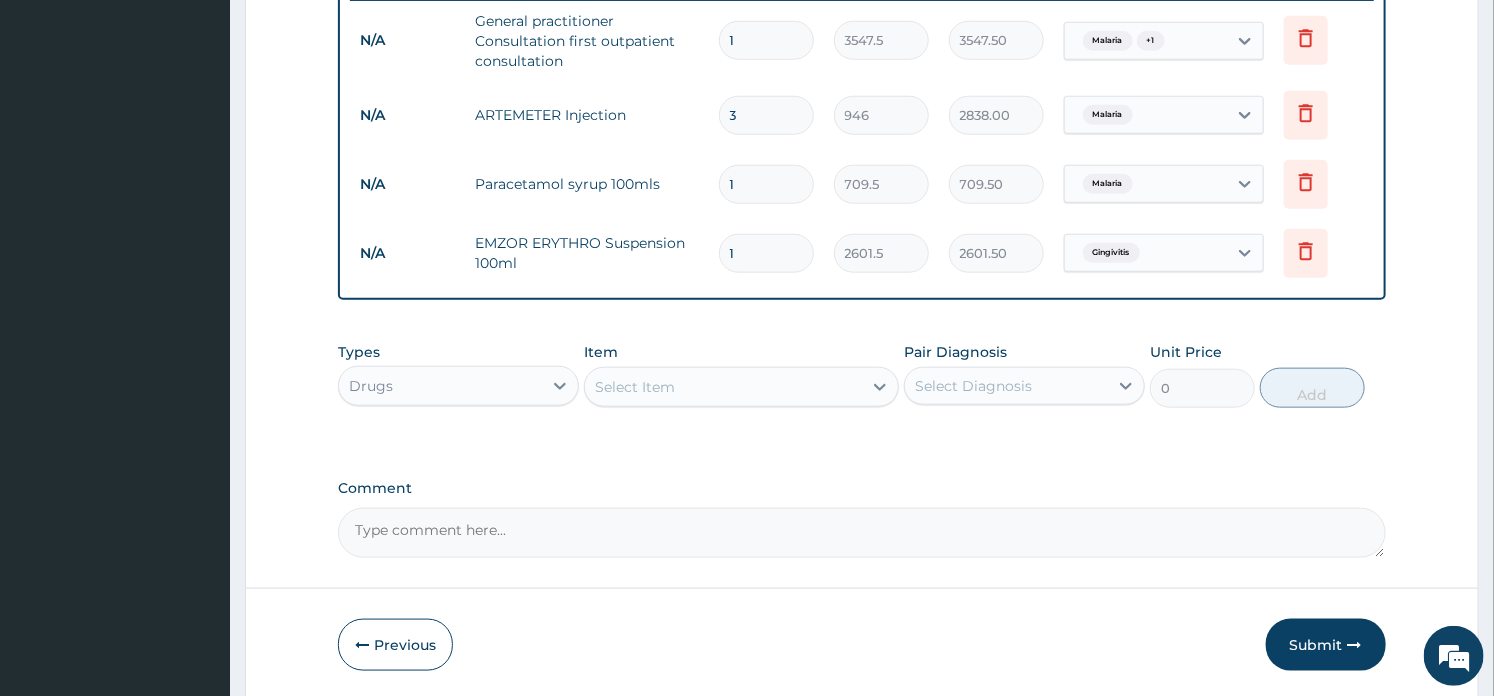 scroll, scrollTop: 867, scrollLeft: 0, axis: vertical 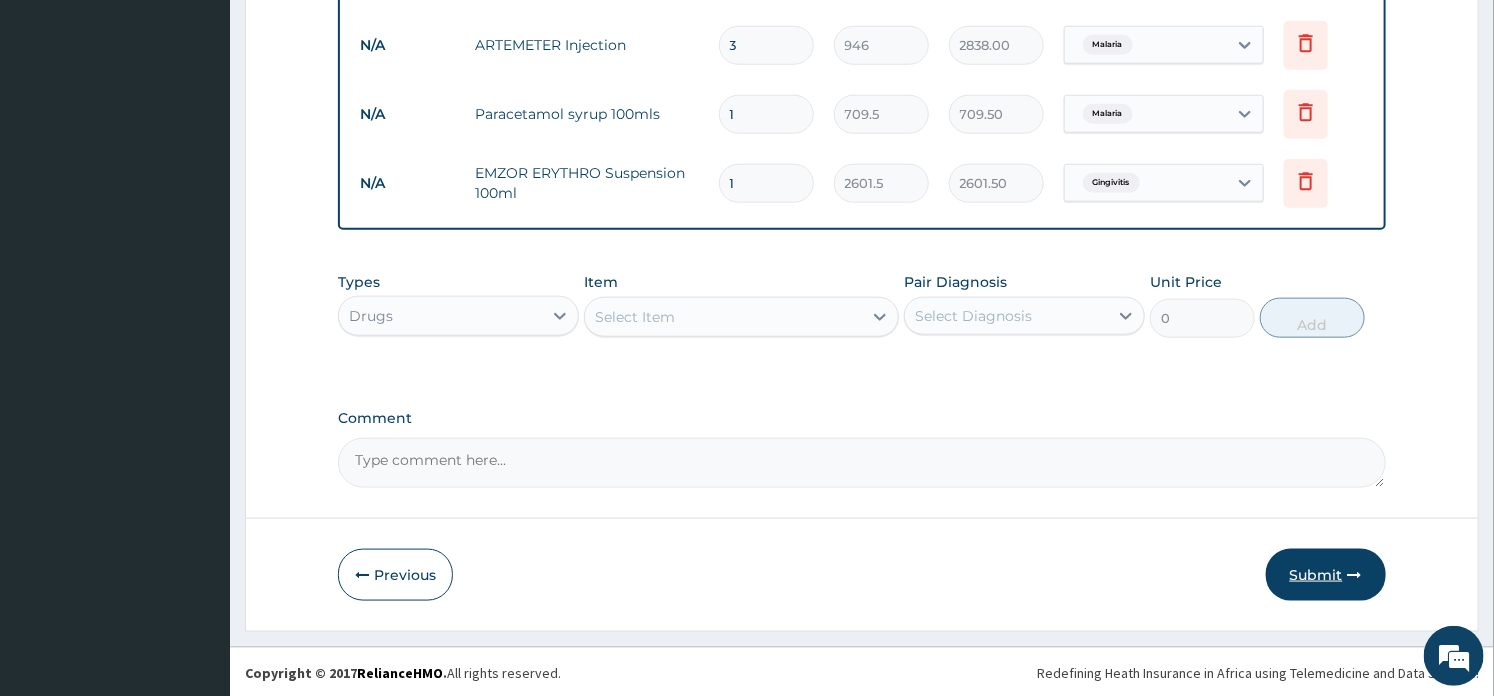click on "Submit" at bounding box center (1326, 575) 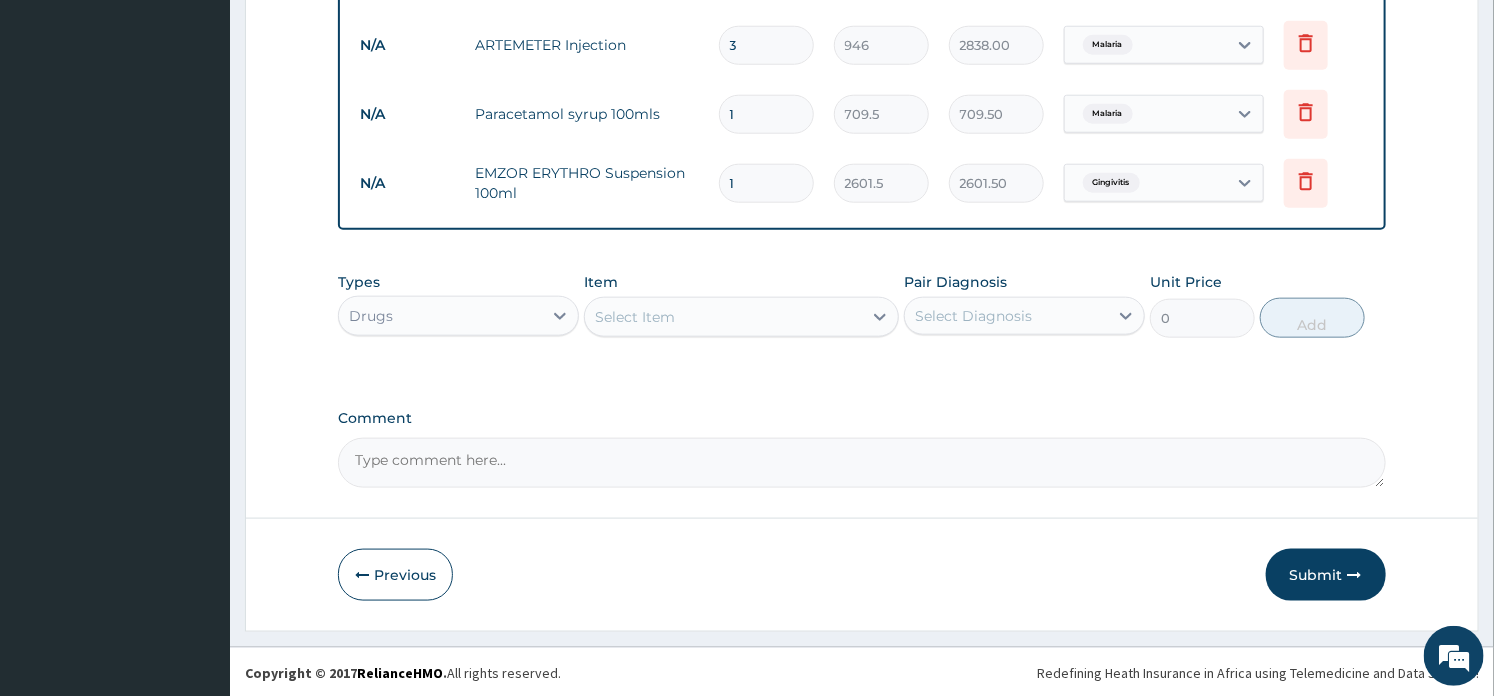 scroll, scrollTop: 67, scrollLeft: 0, axis: vertical 